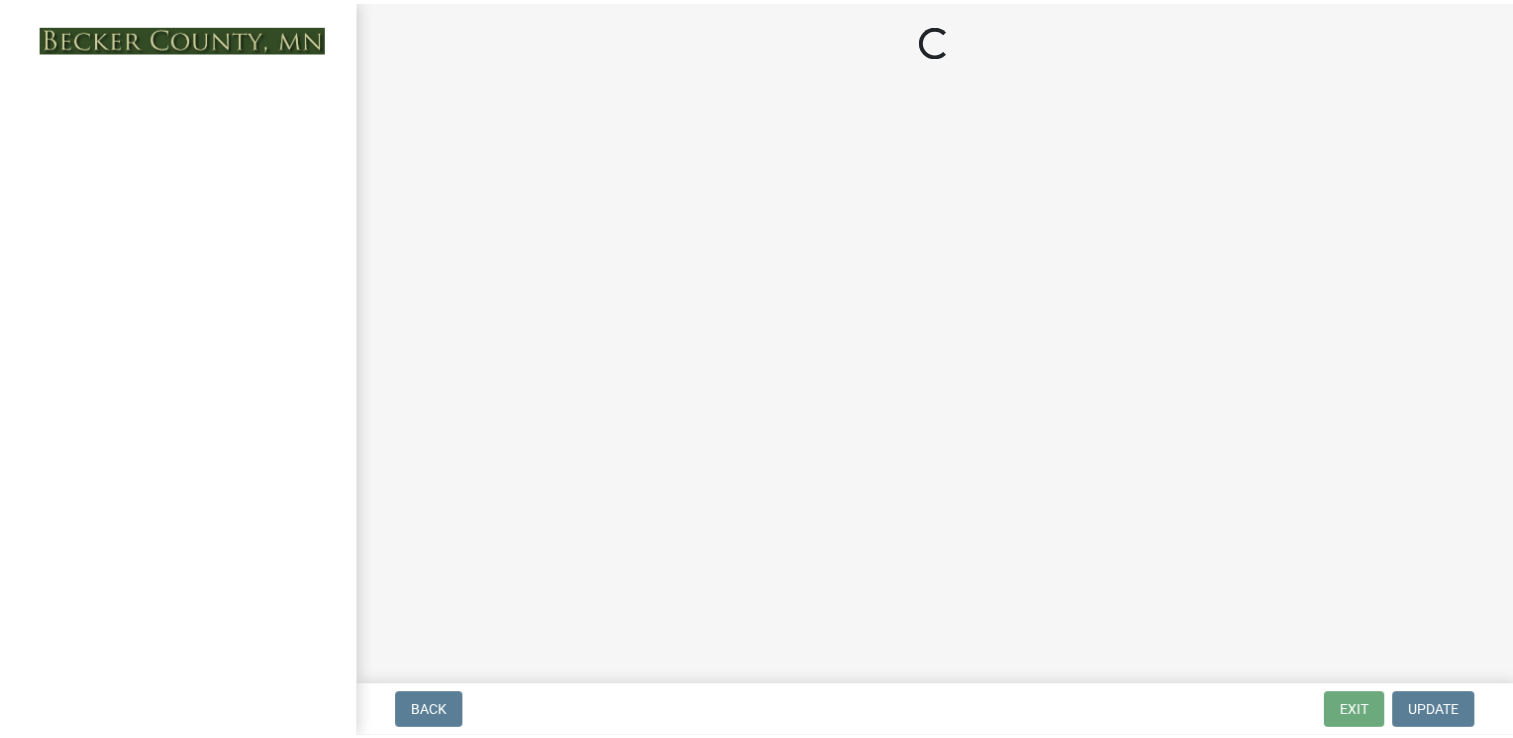 scroll, scrollTop: 0, scrollLeft: 0, axis: both 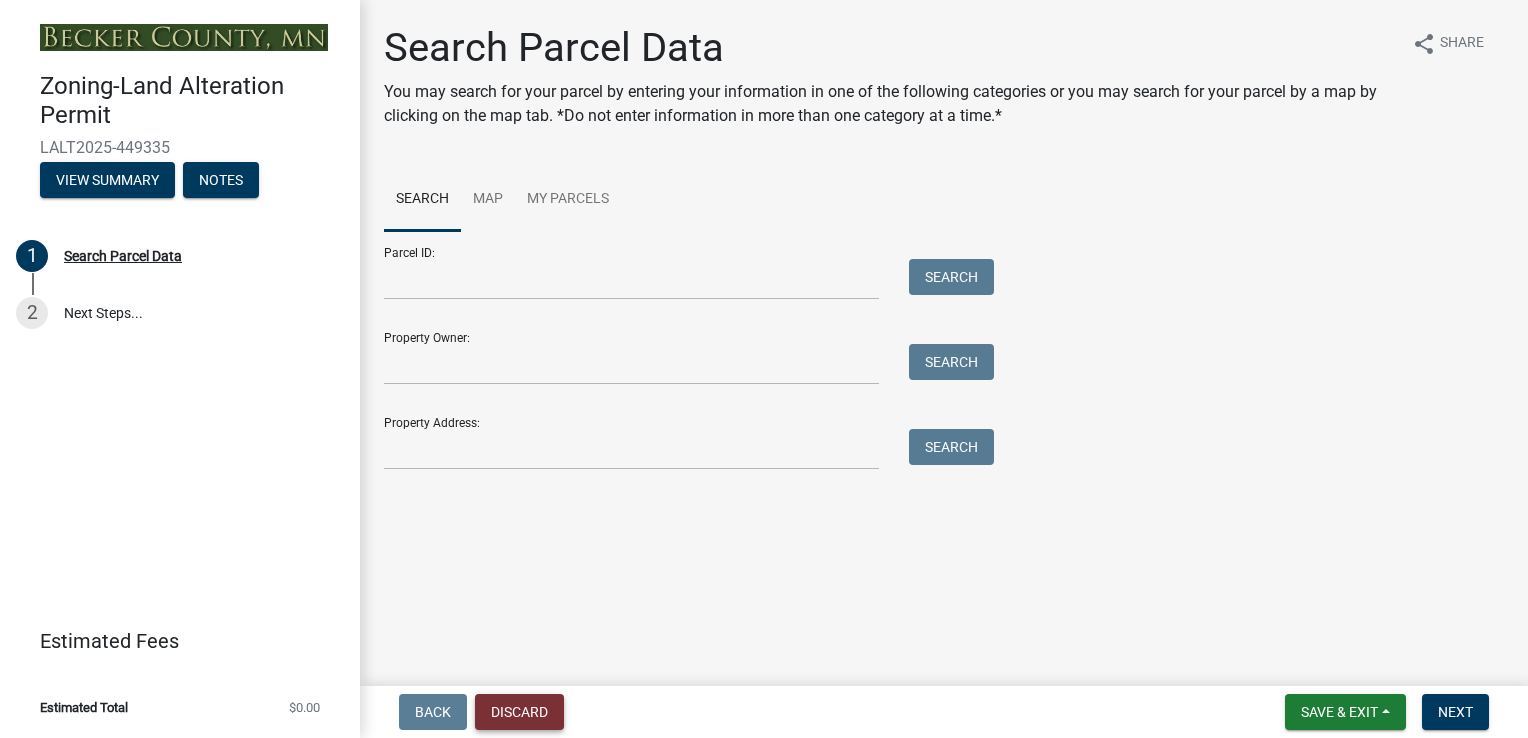 click on "Discard" at bounding box center (519, 712) 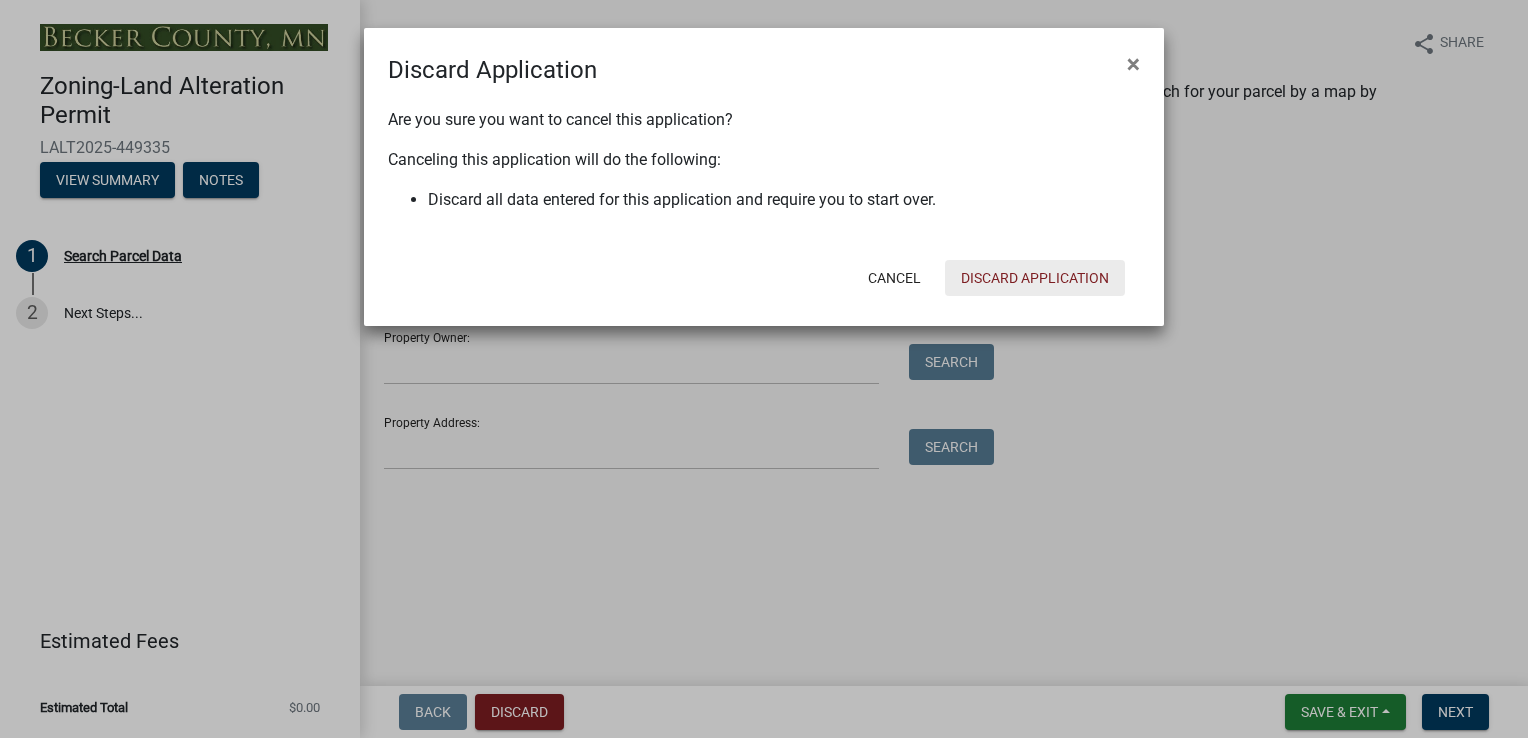 click on "Discard Application" 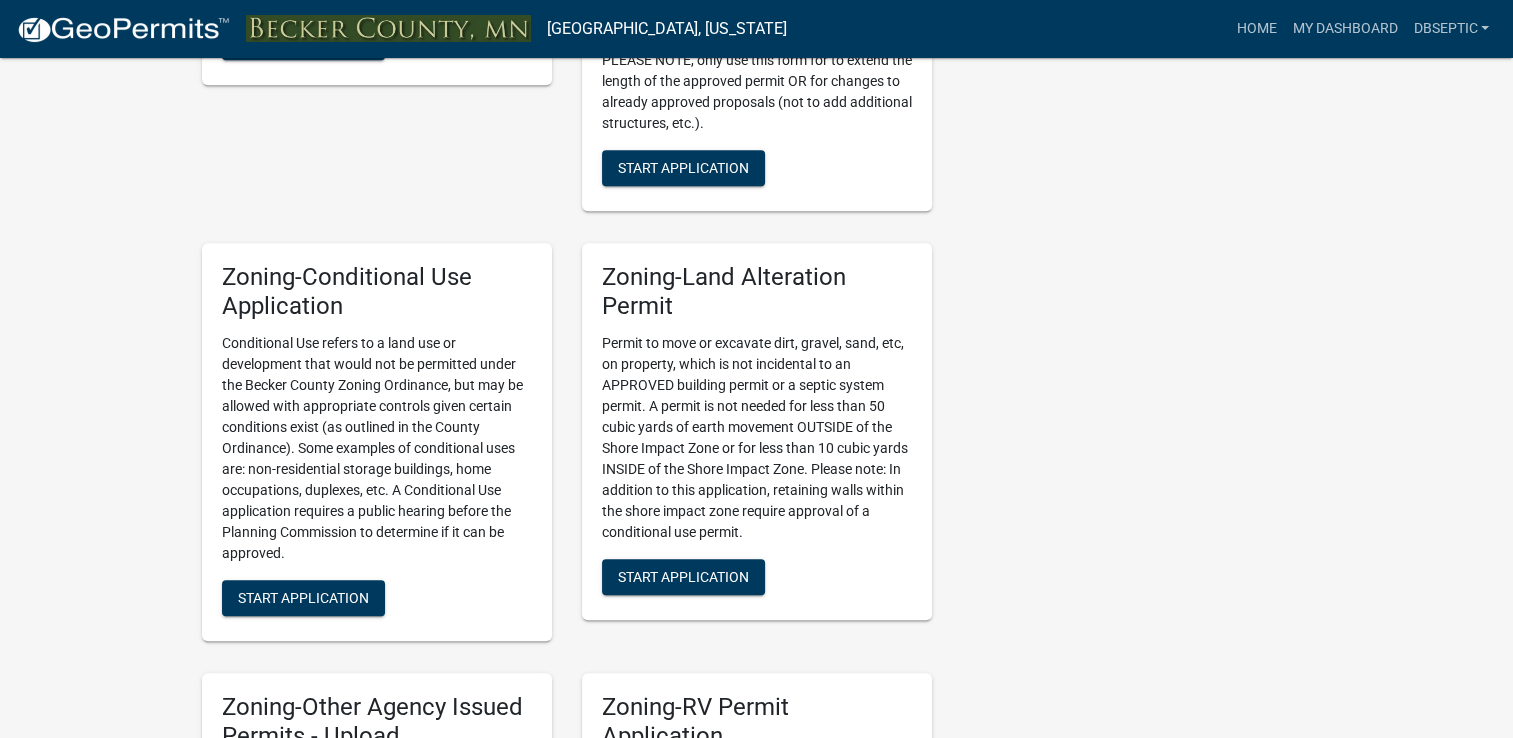 scroll, scrollTop: 1092, scrollLeft: 0, axis: vertical 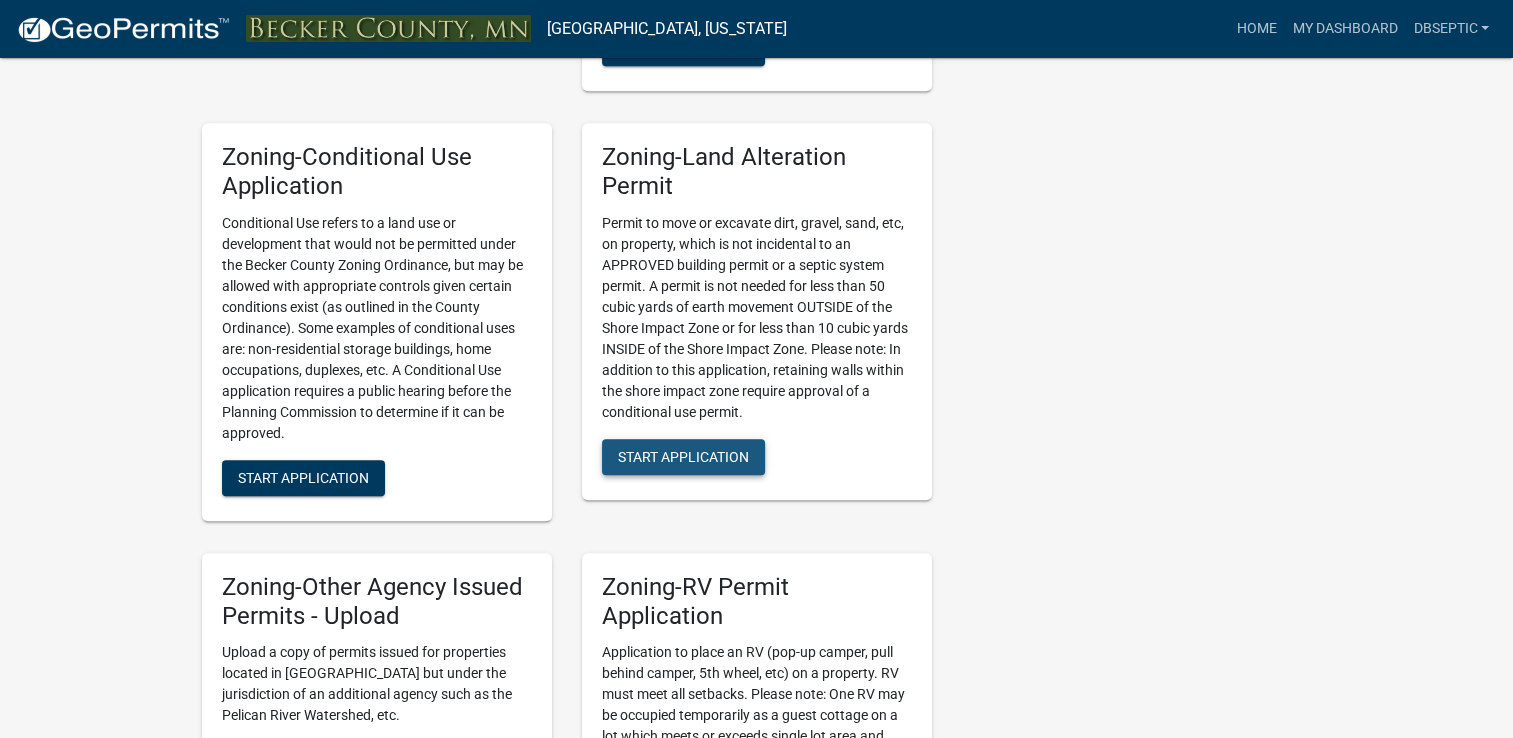 click on "Start Application" 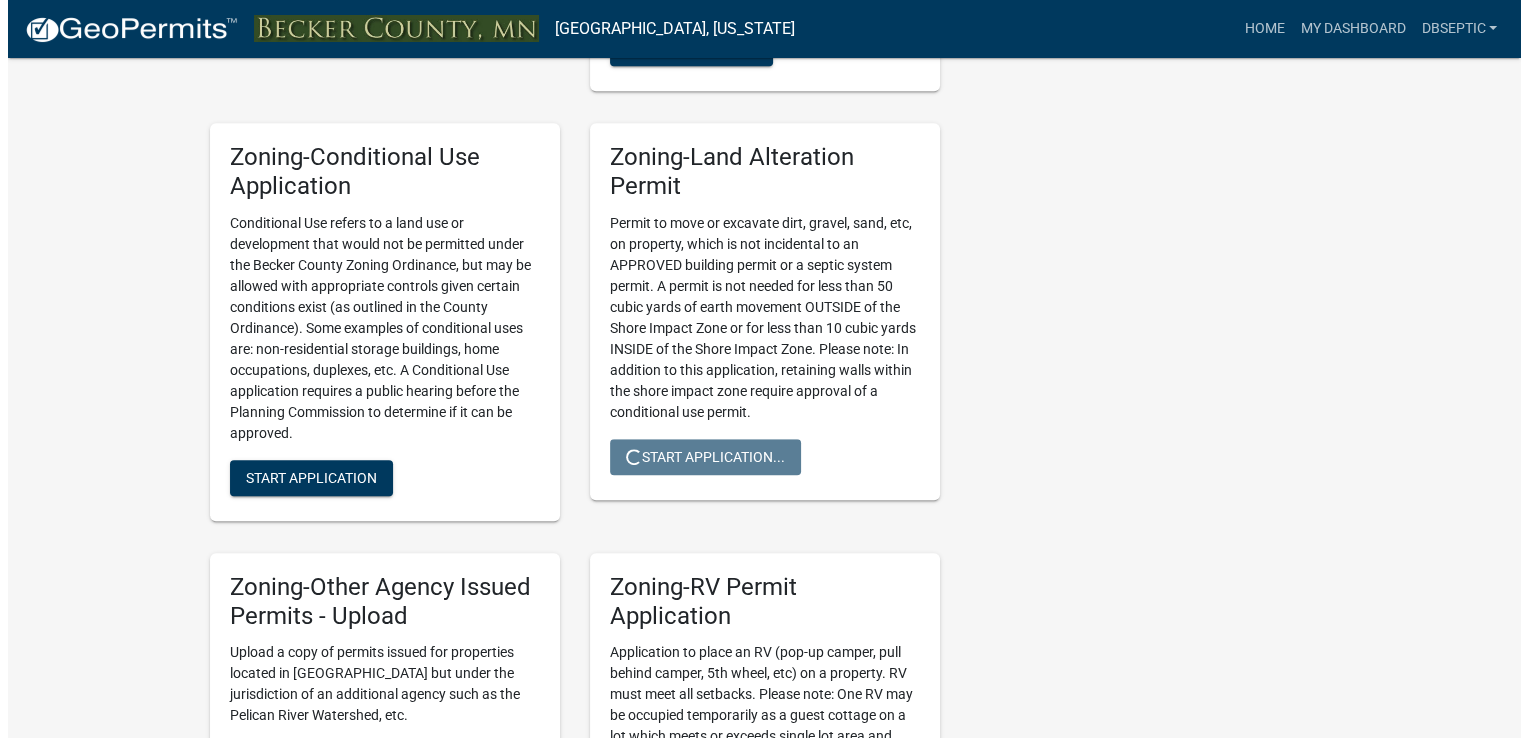scroll, scrollTop: 0, scrollLeft: 0, axis: both 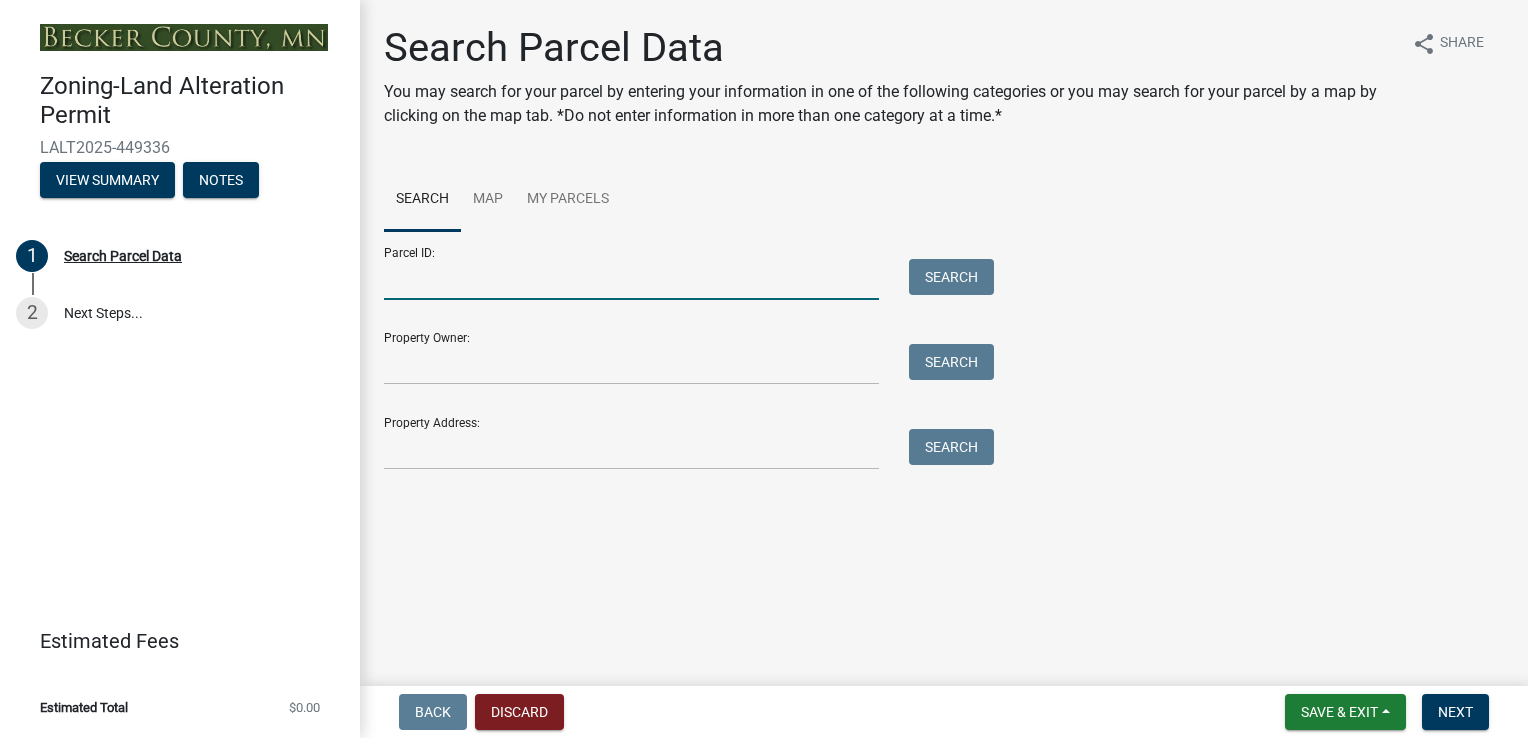 click on "Parcel ID:" at bounding box center (631, 279) 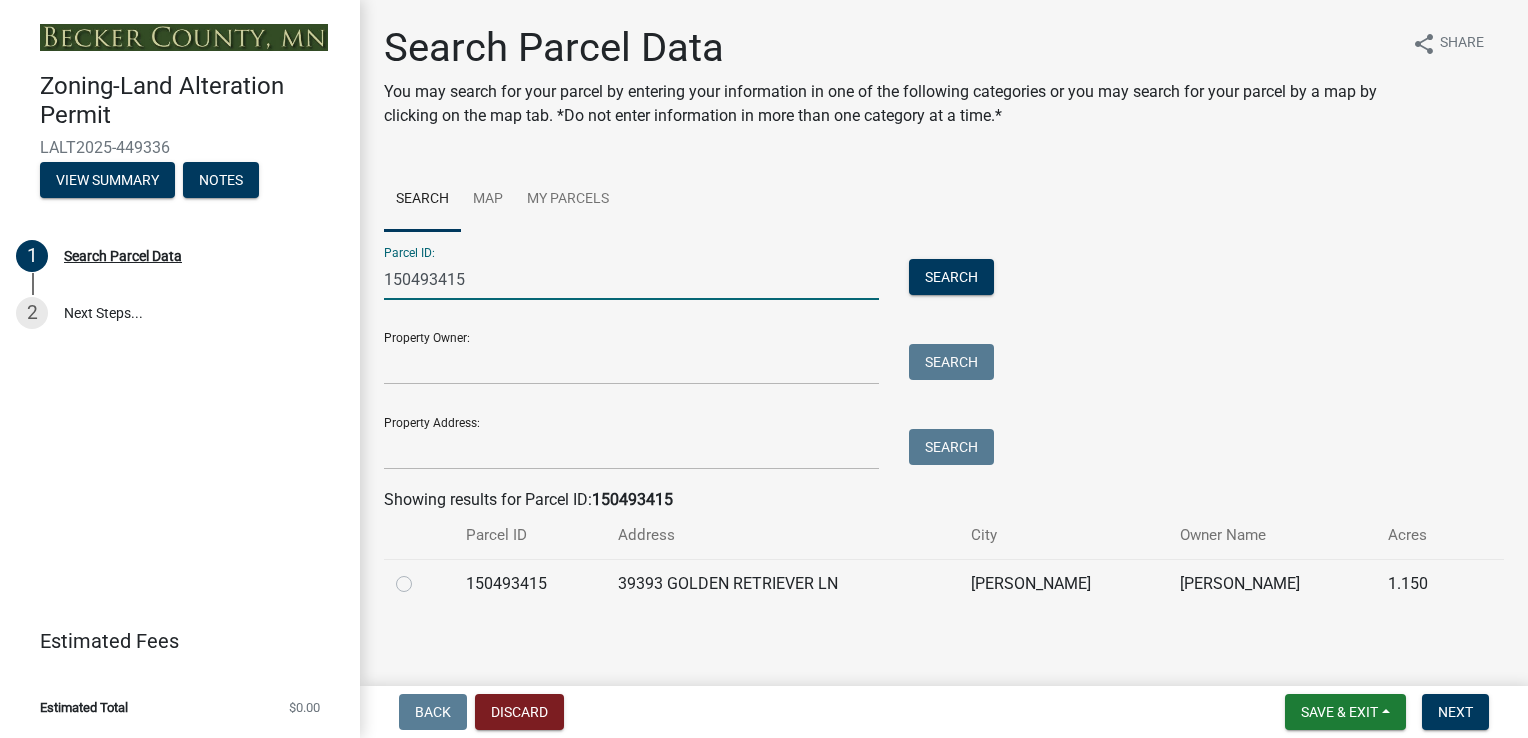 type on "150493415" 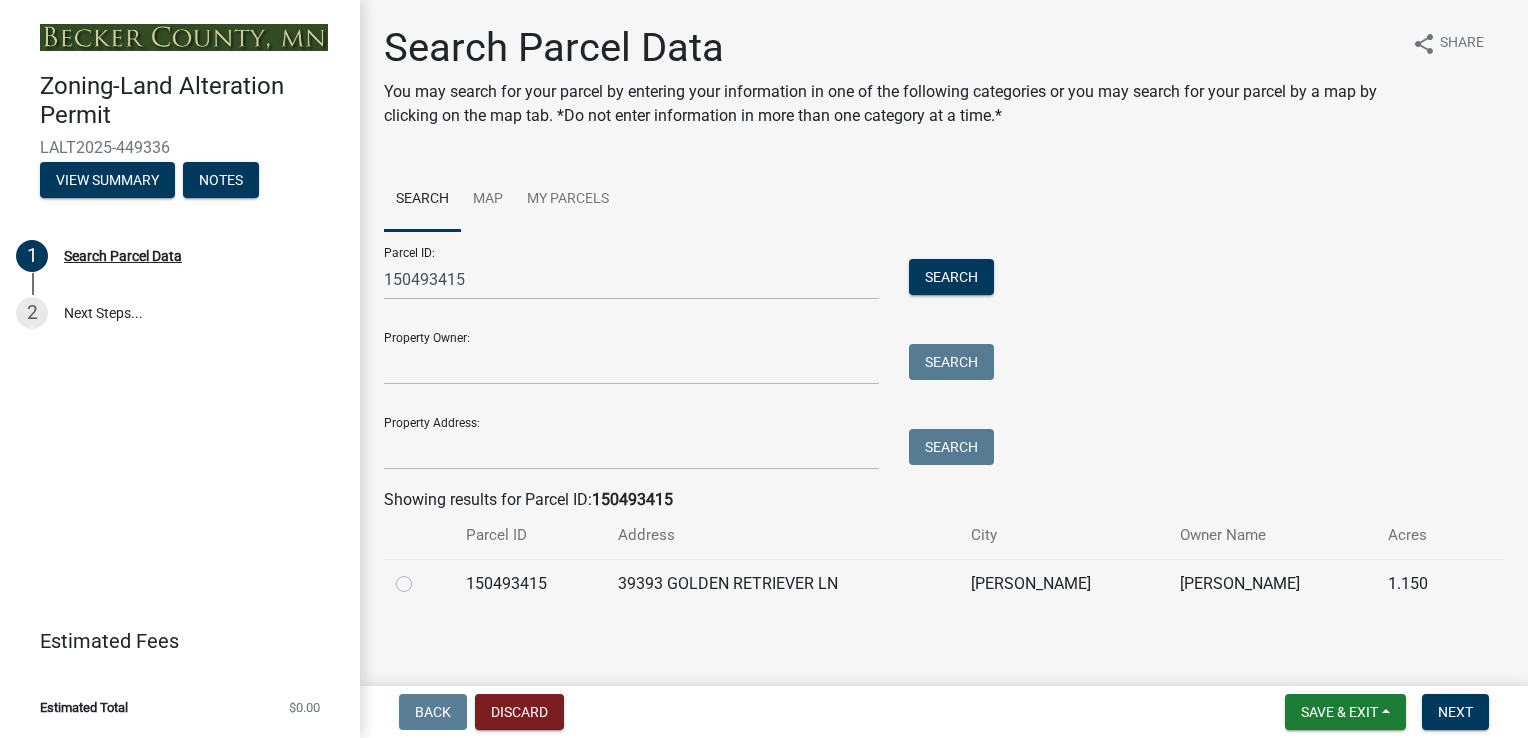 click 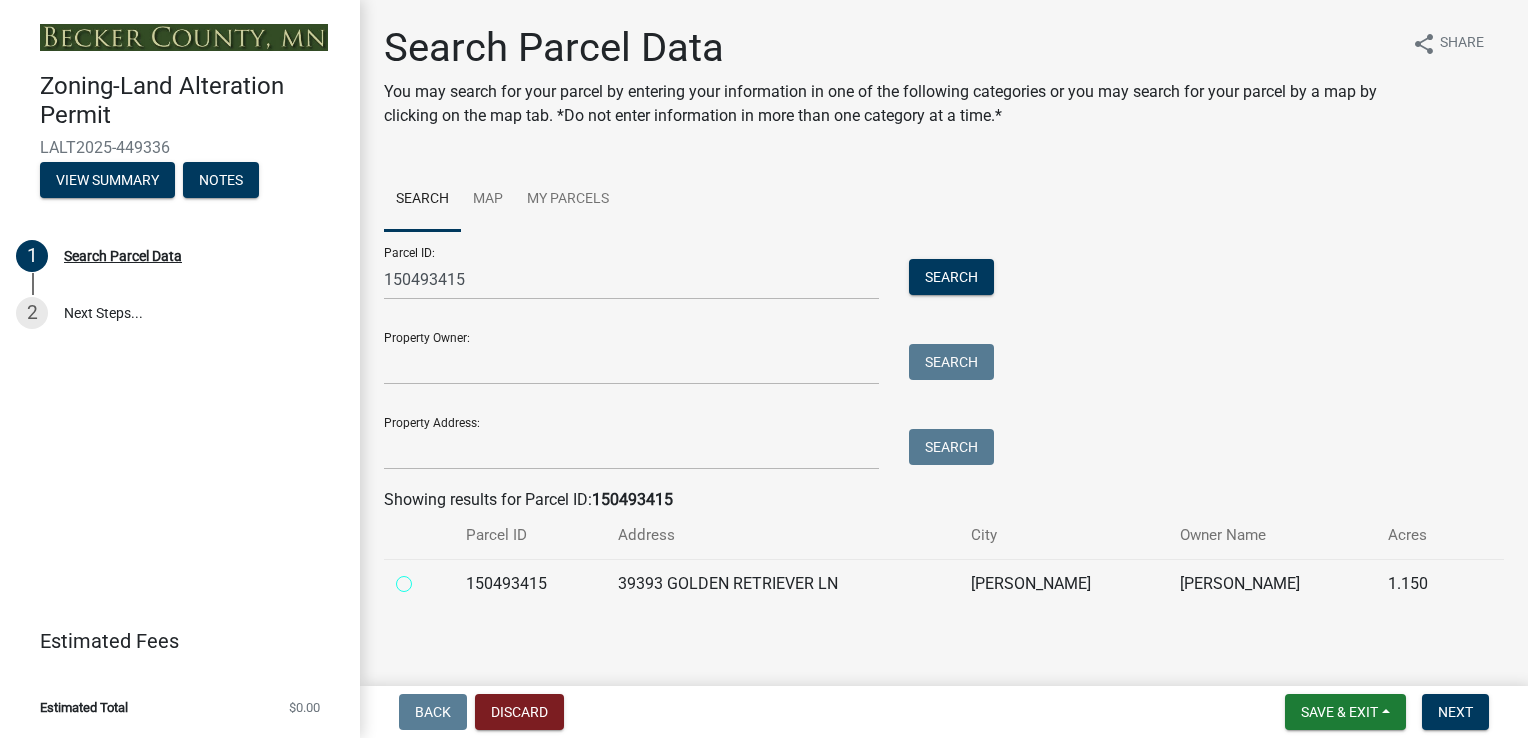 click at bounding box center [426, 578] 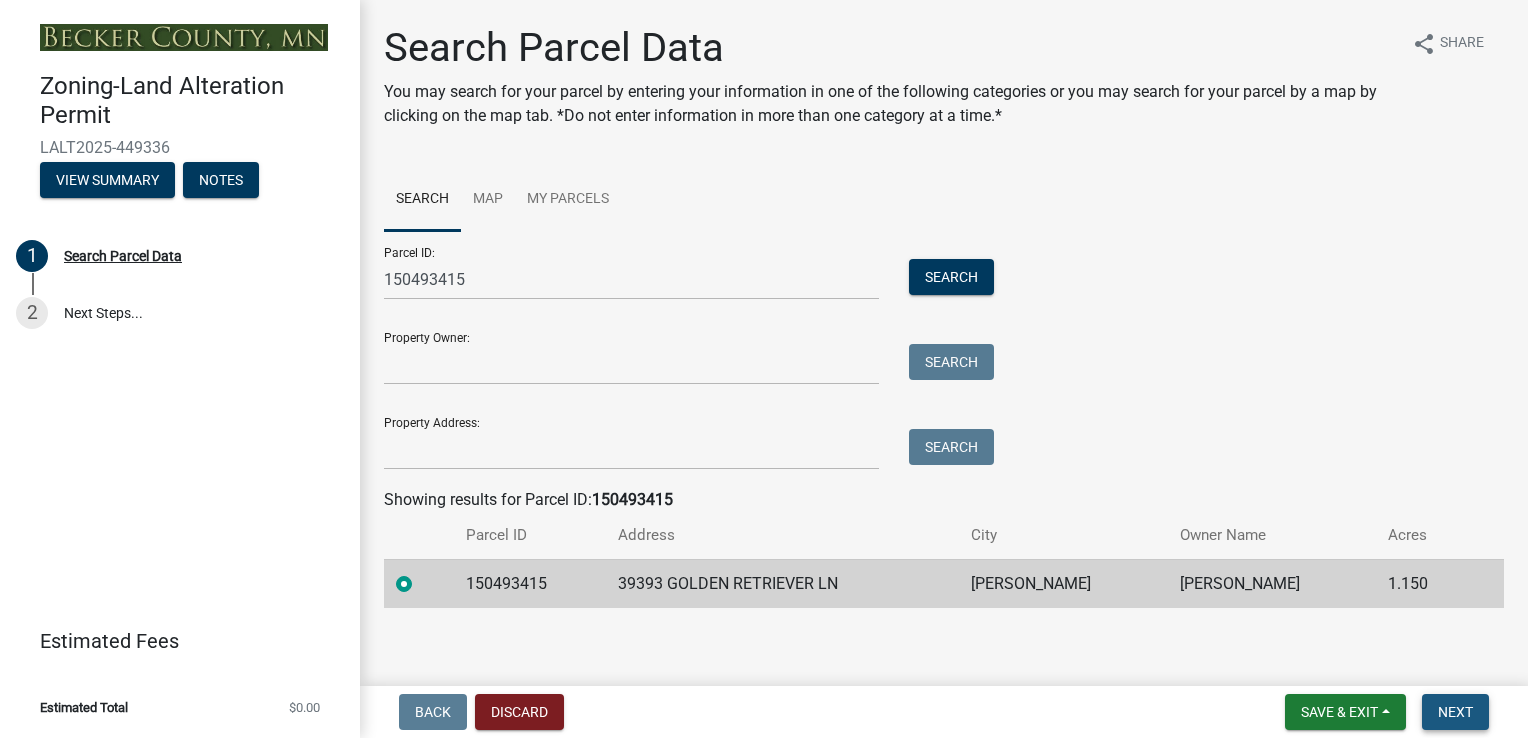 click on "Next" at bounding box center (1455, 712) 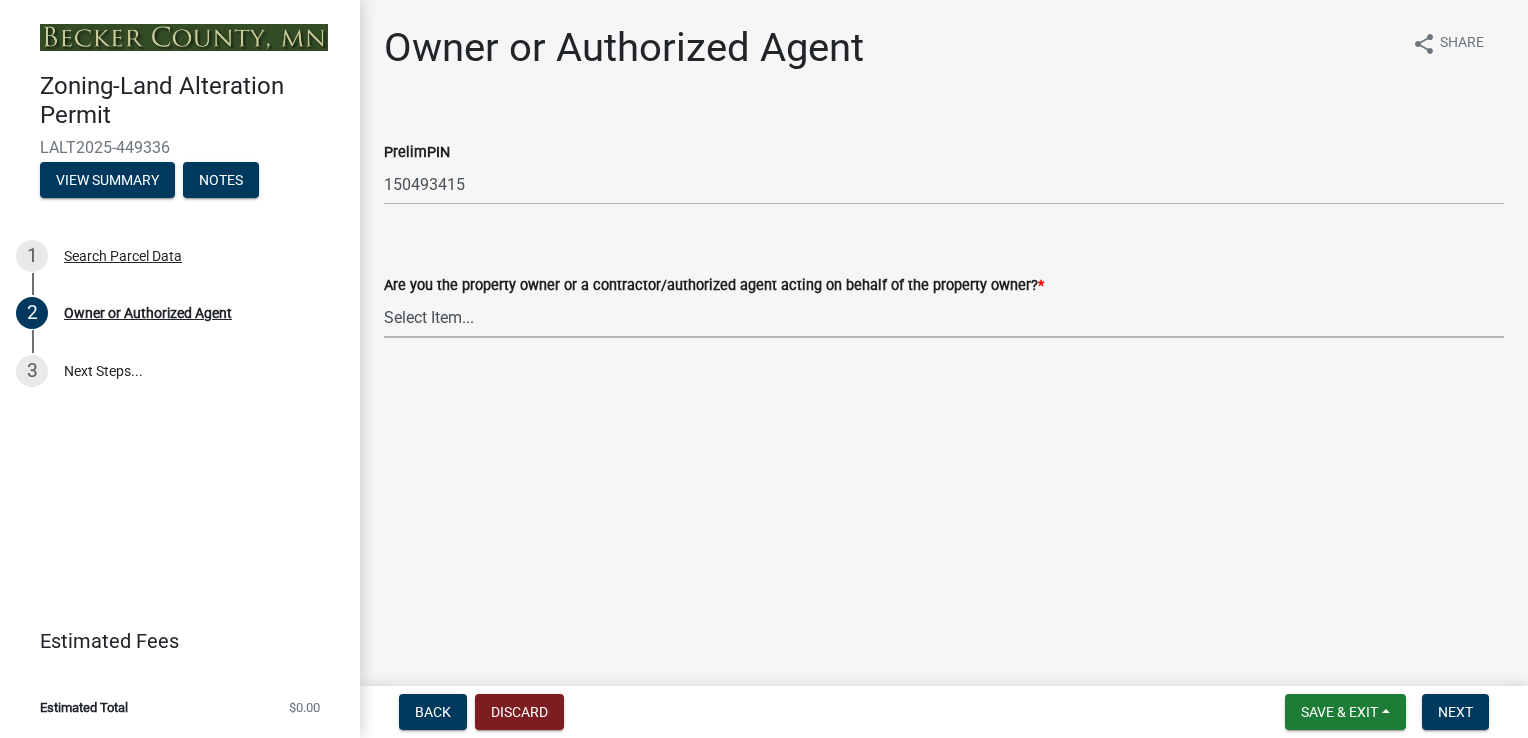 click on "Select Item...   Property Owner   Authorized Agent" at bounding box center [944, 317] 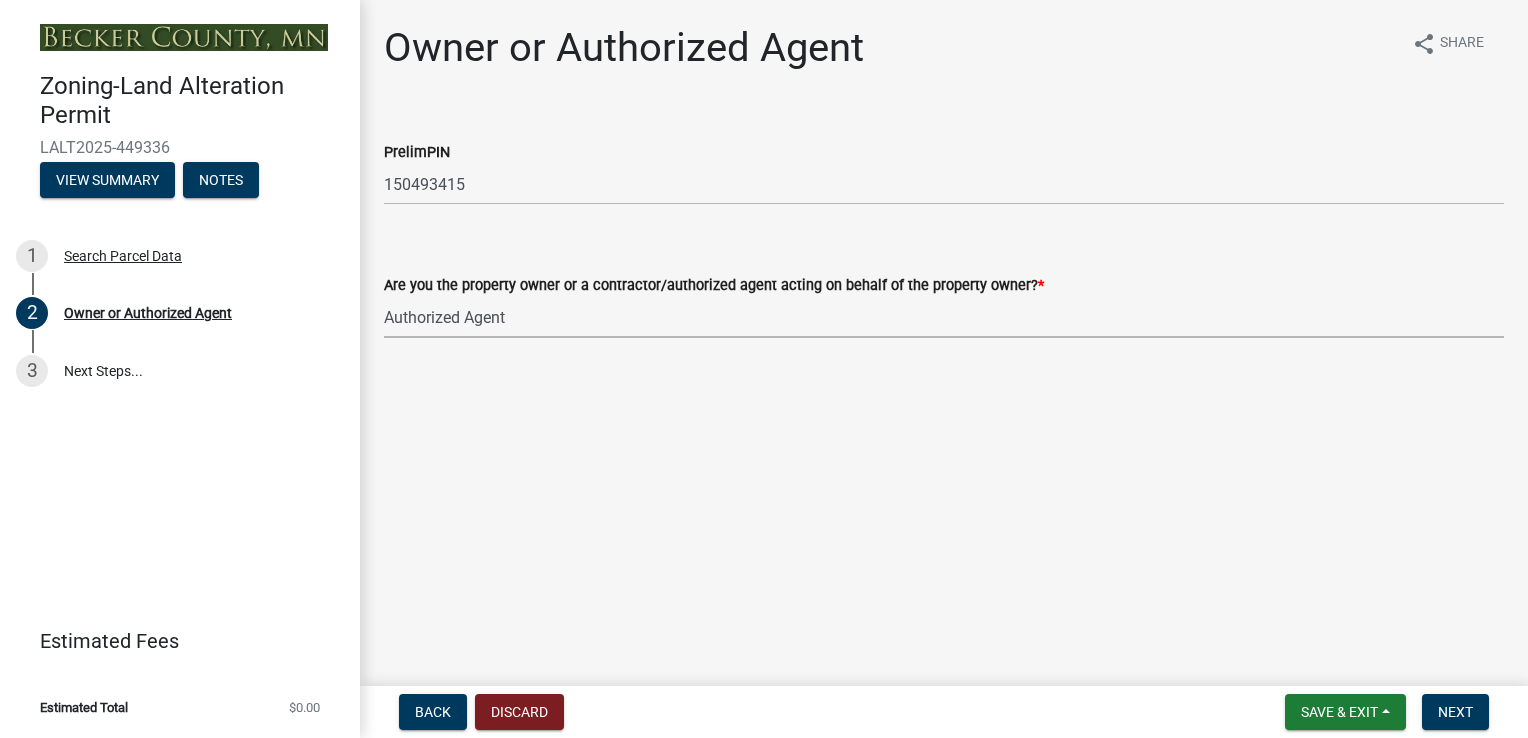 click on "Select Item...   Property Owner   Authorized Agent" at bounding box center [944, 317] 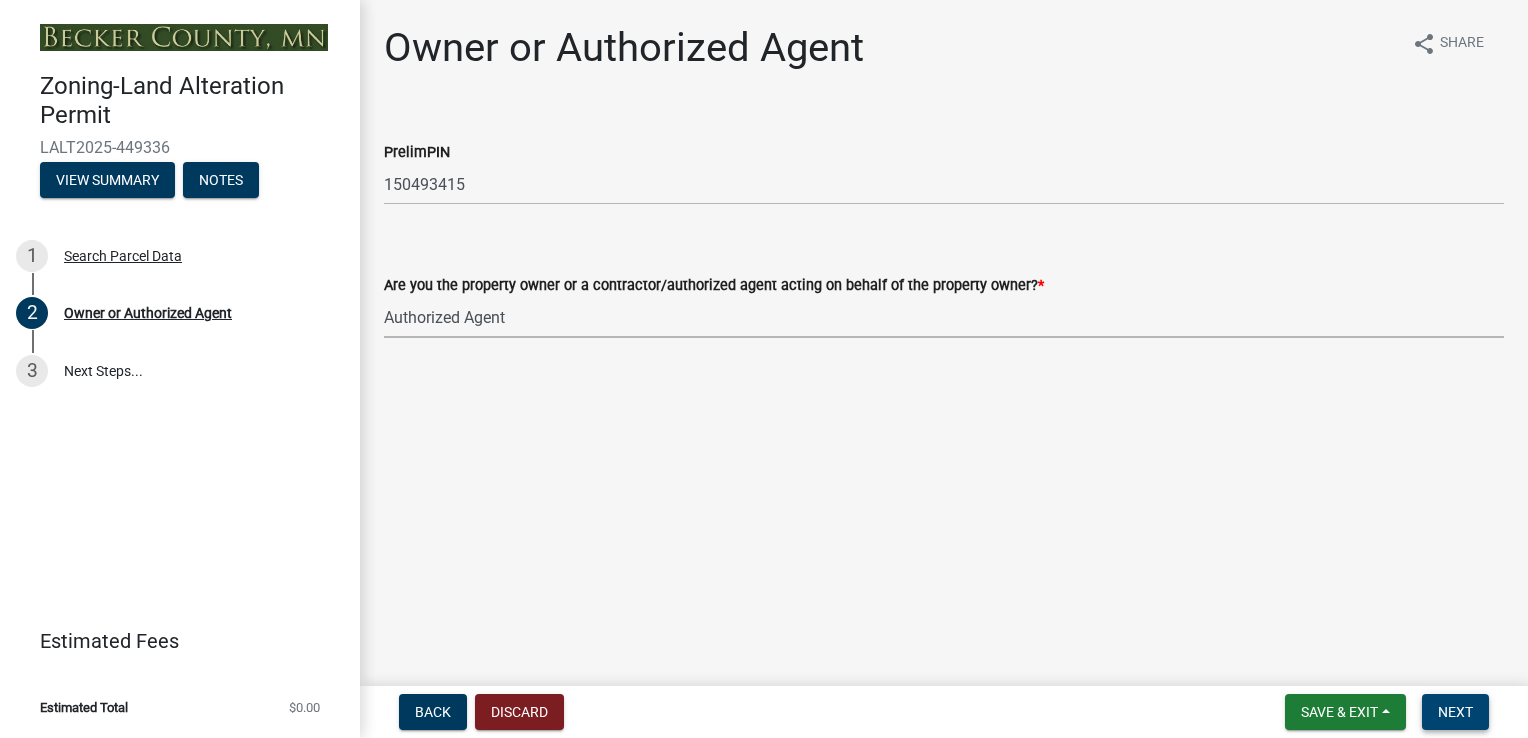 click on "Next" at bounding box center (1455, 712) 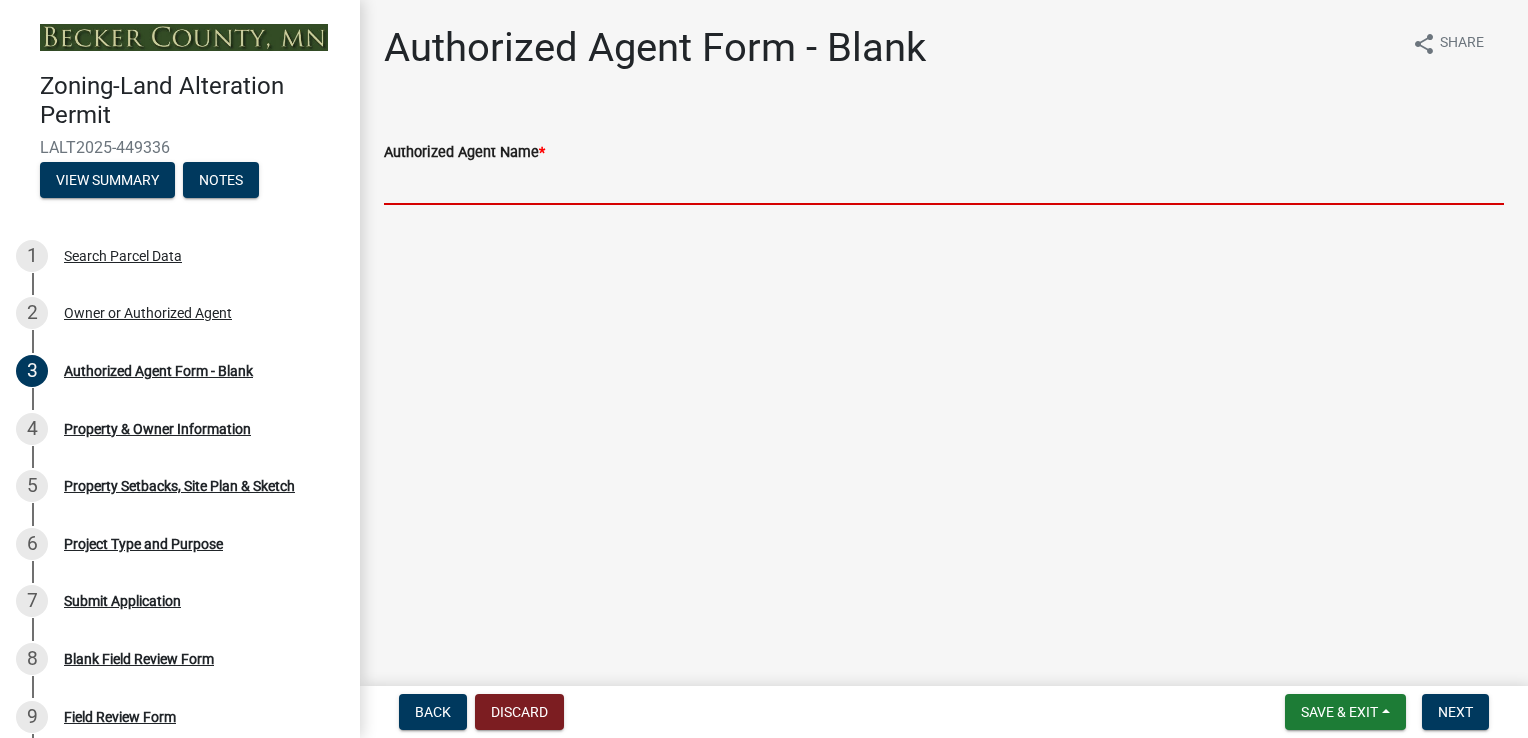 click on "Authorized Agent Name  *" at bounding box center [944, 184] 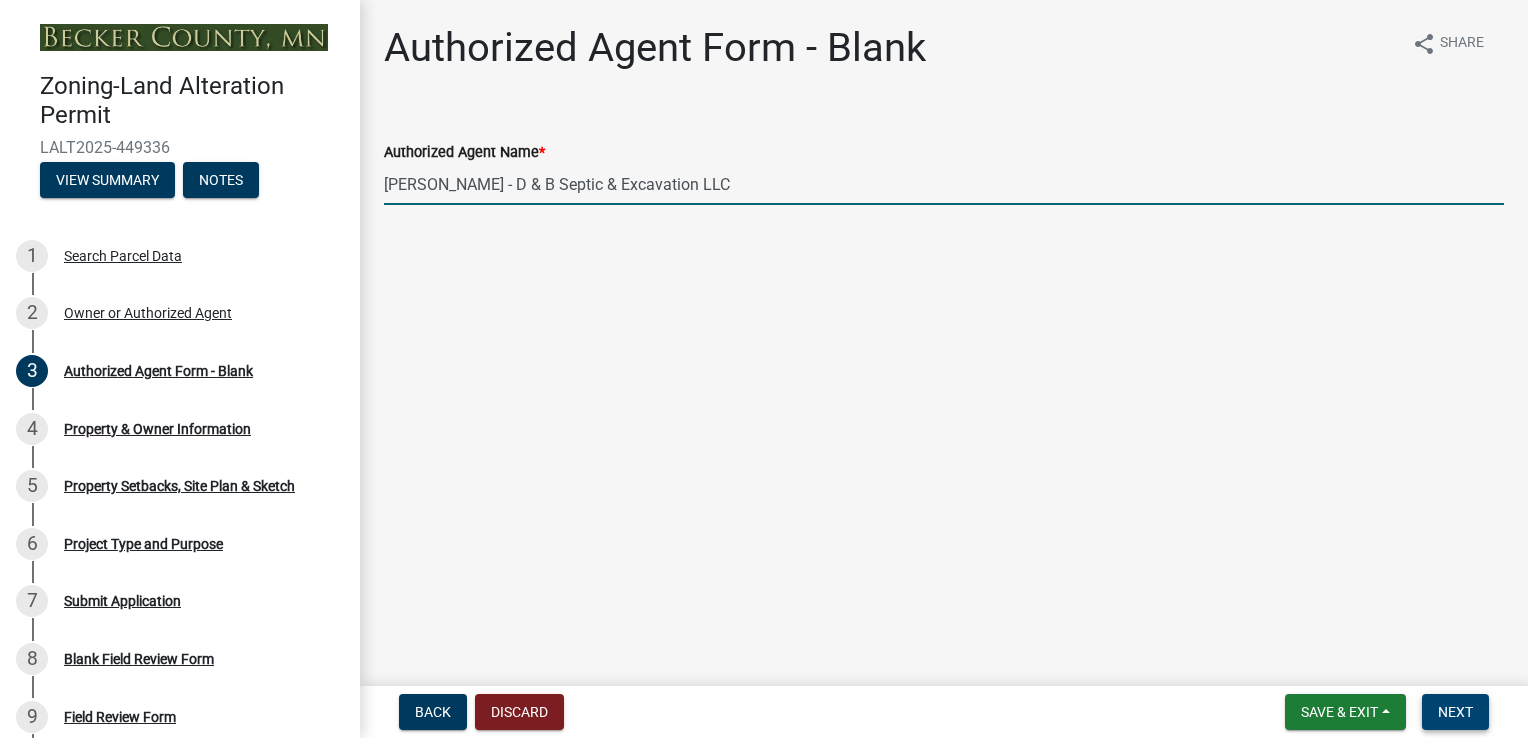 type on "[PERSON_NAME] - D & B Septic & Excavation LLC" 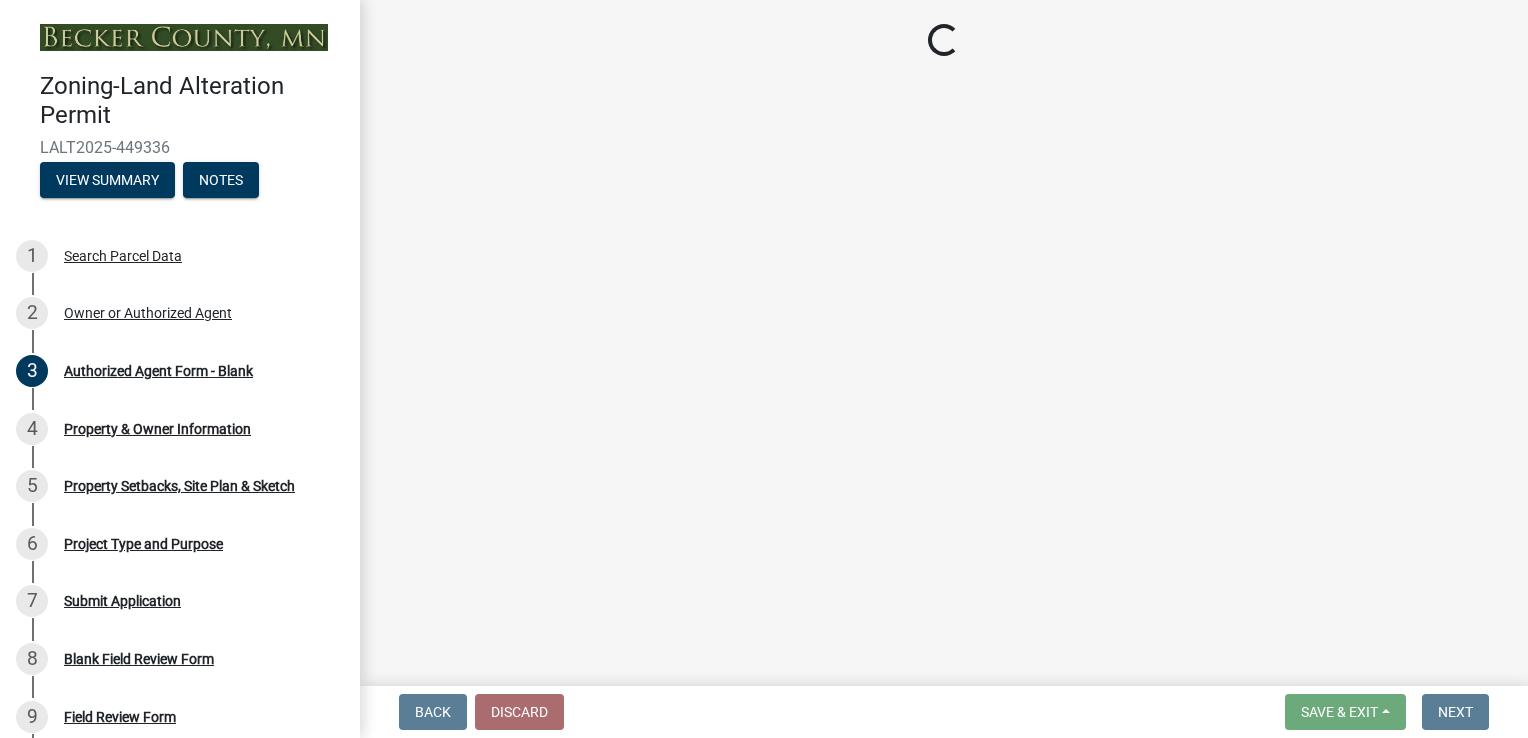 select on "d4213c8f-00d9-4daf-9bc8-d557d47c3834" 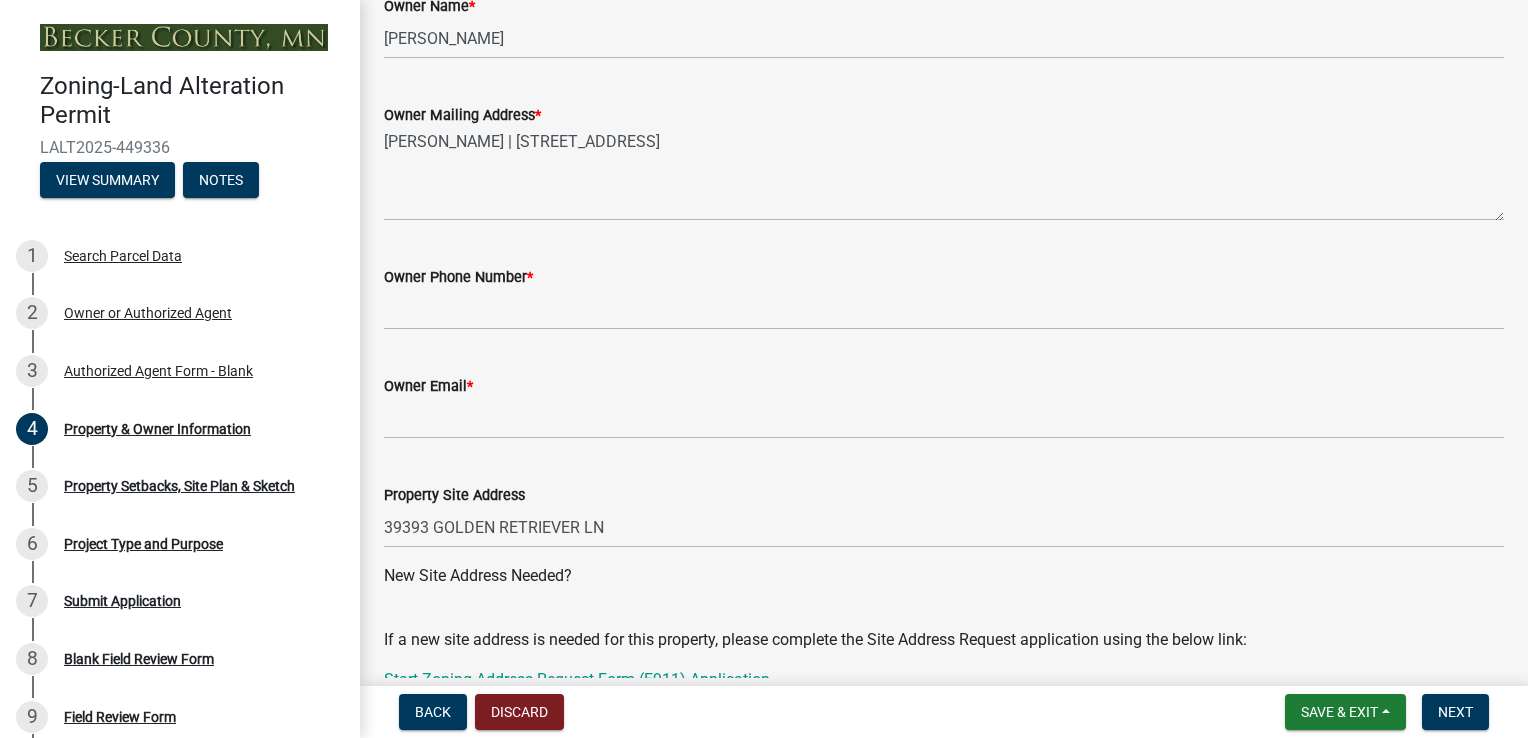 scroll, scrollTop: 500, scrollLeft: 0, axis: vertical 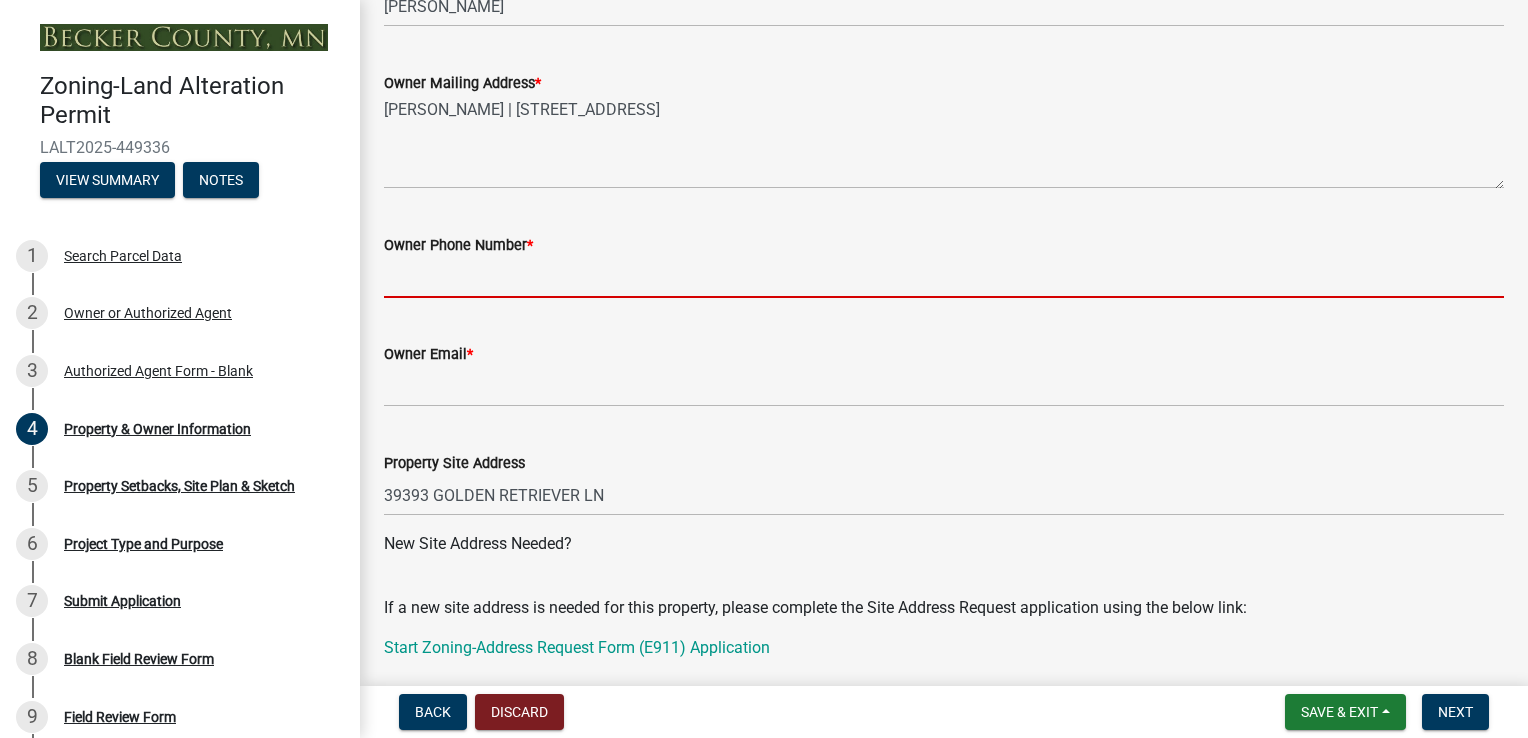 click on "Owner Phone Number  *" at bounding box center [944, 277] 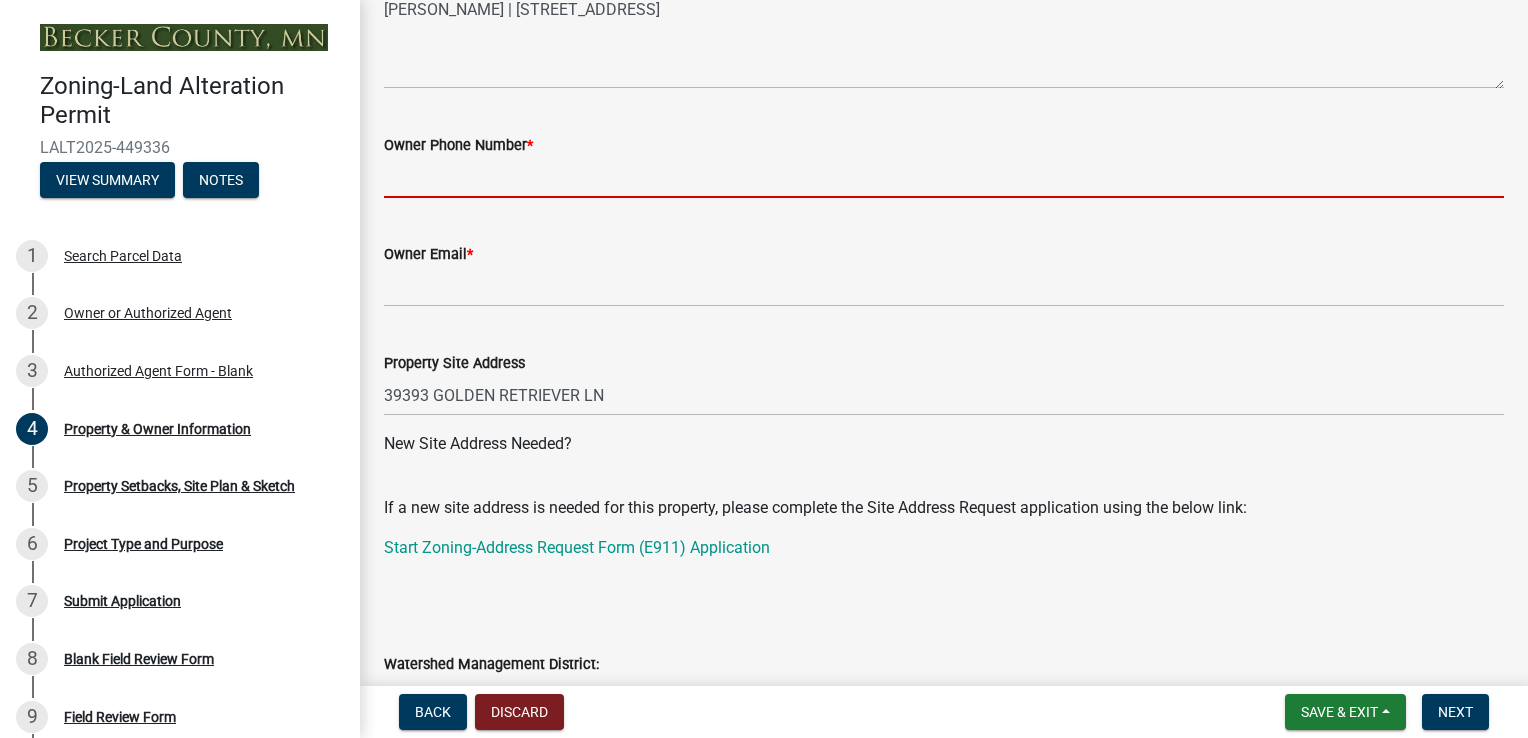 type on "2188413781" 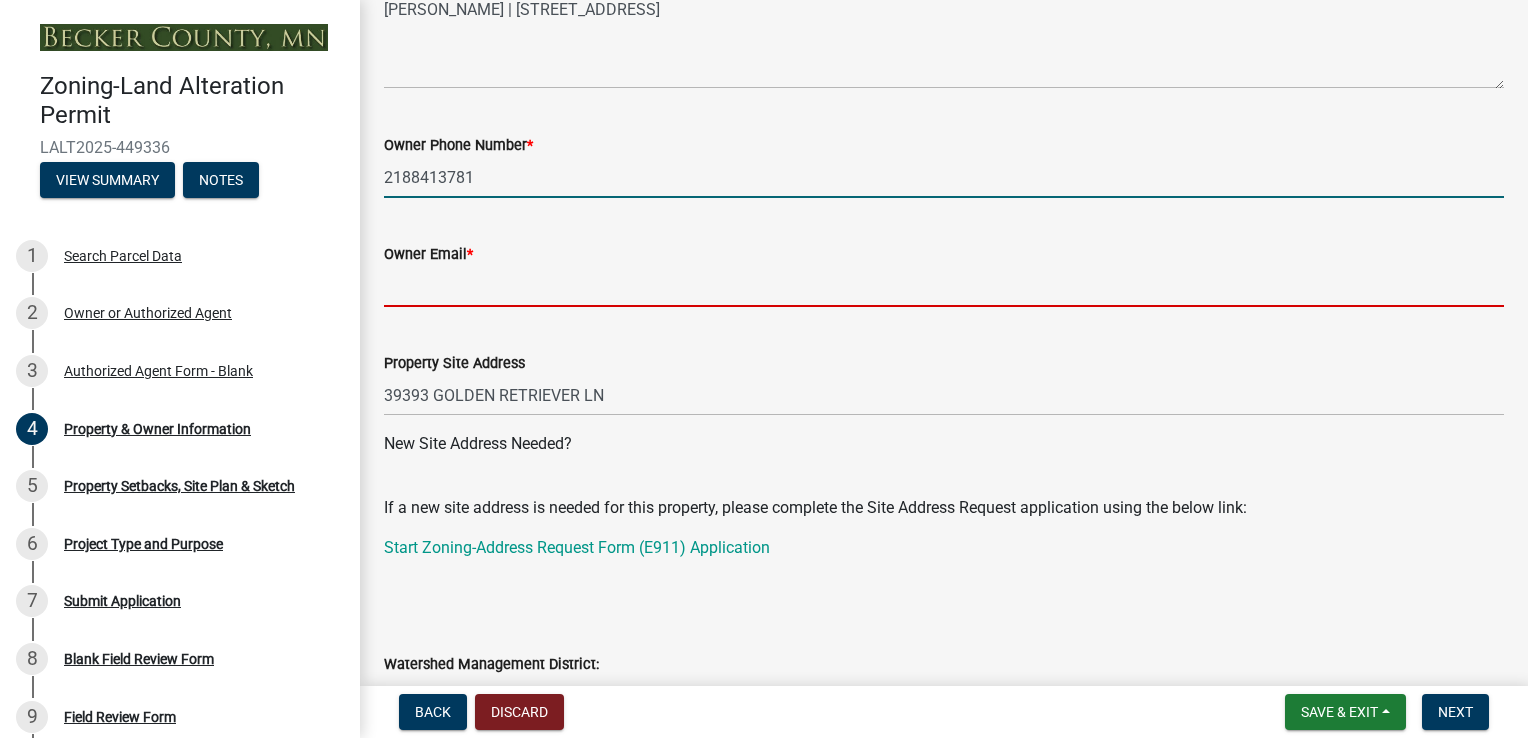 type on "[EMAIL_ADDRESS][PERSON_NAME][DOMAIN_NAME]" 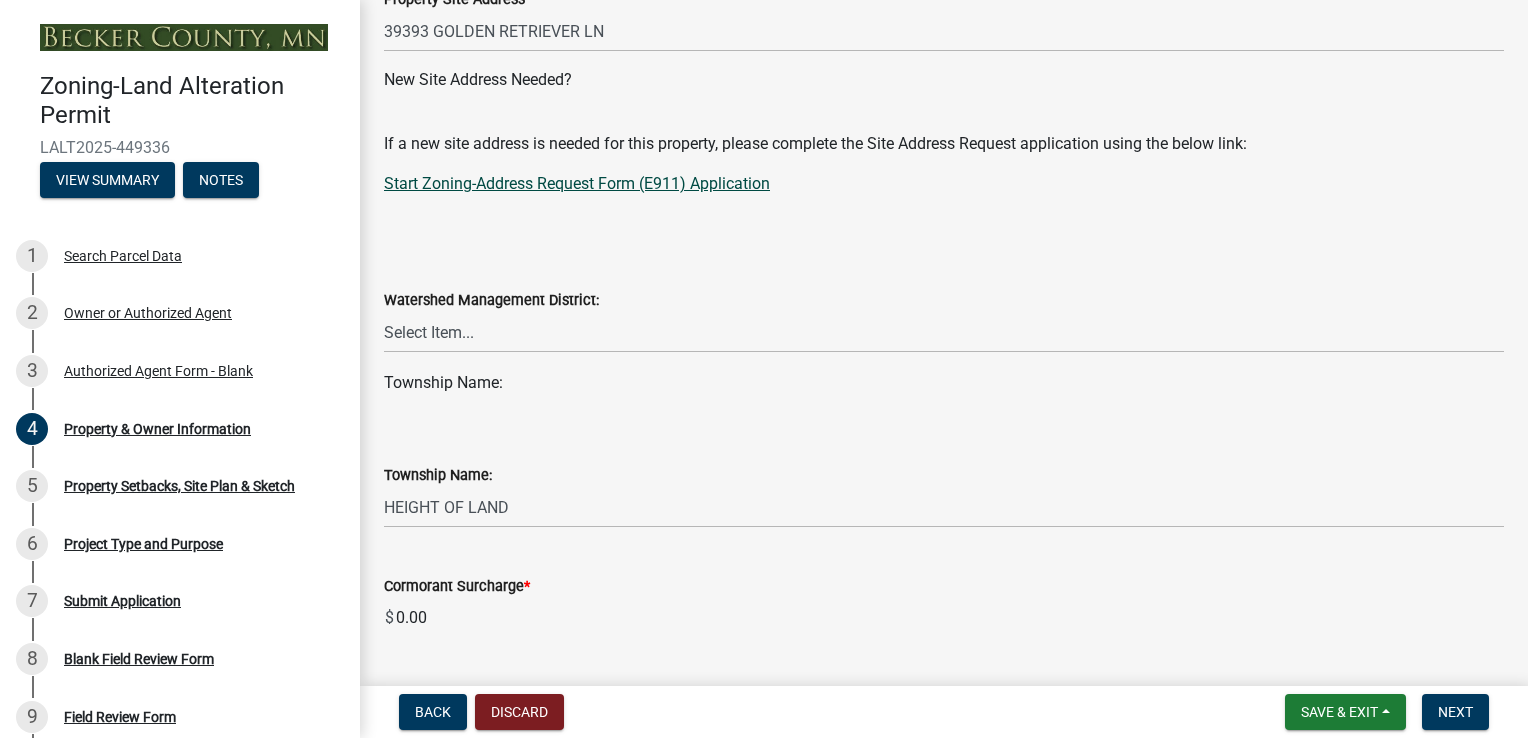 scroll, scrollTop: 1000, scrollLeft: 0, axis: vertical 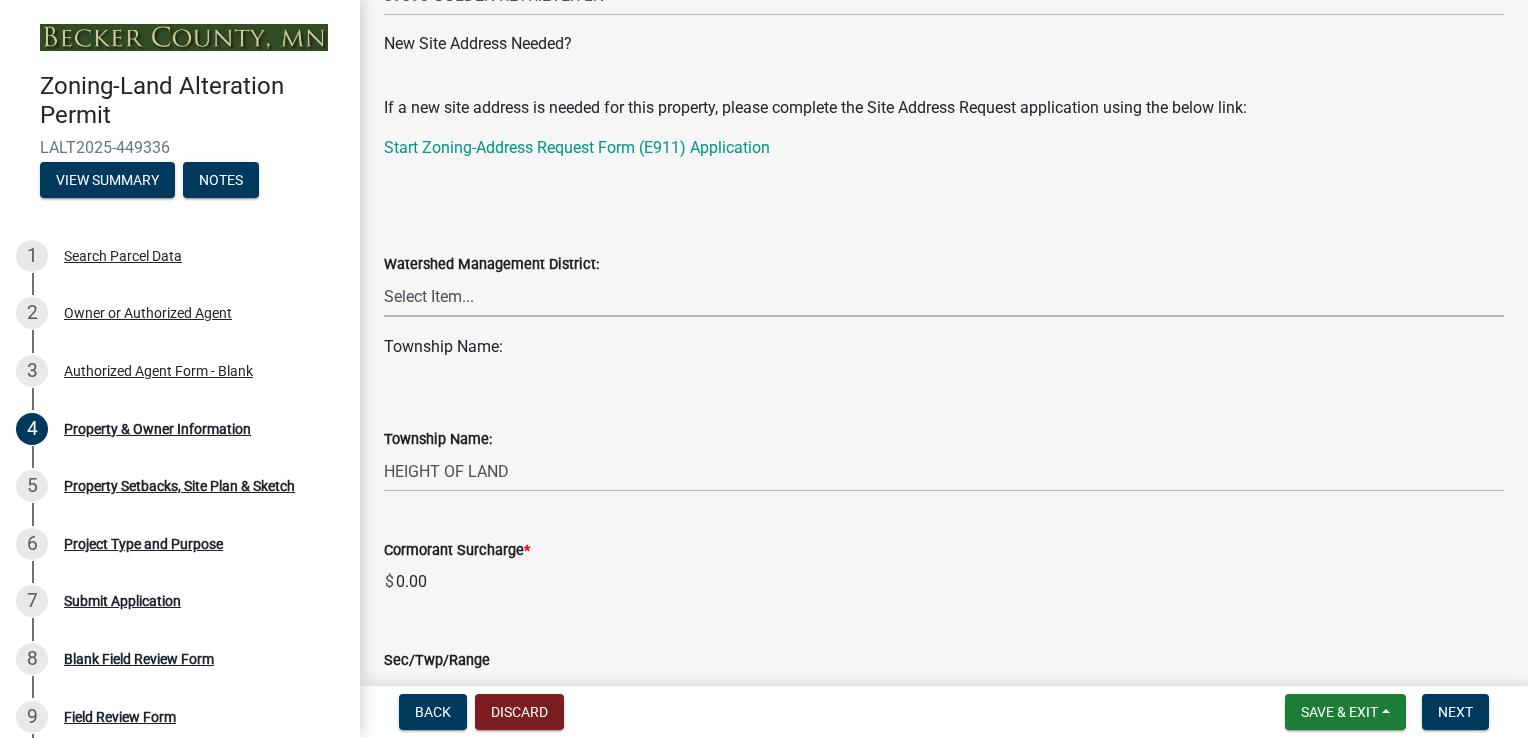 click on "Select Item...   PELICAN RIVER WTRSHD   BUFFALO WATERSHED   CORMORANT WATERSHED   WILD RICE WATERSHED" at bounding box center (944, 296) 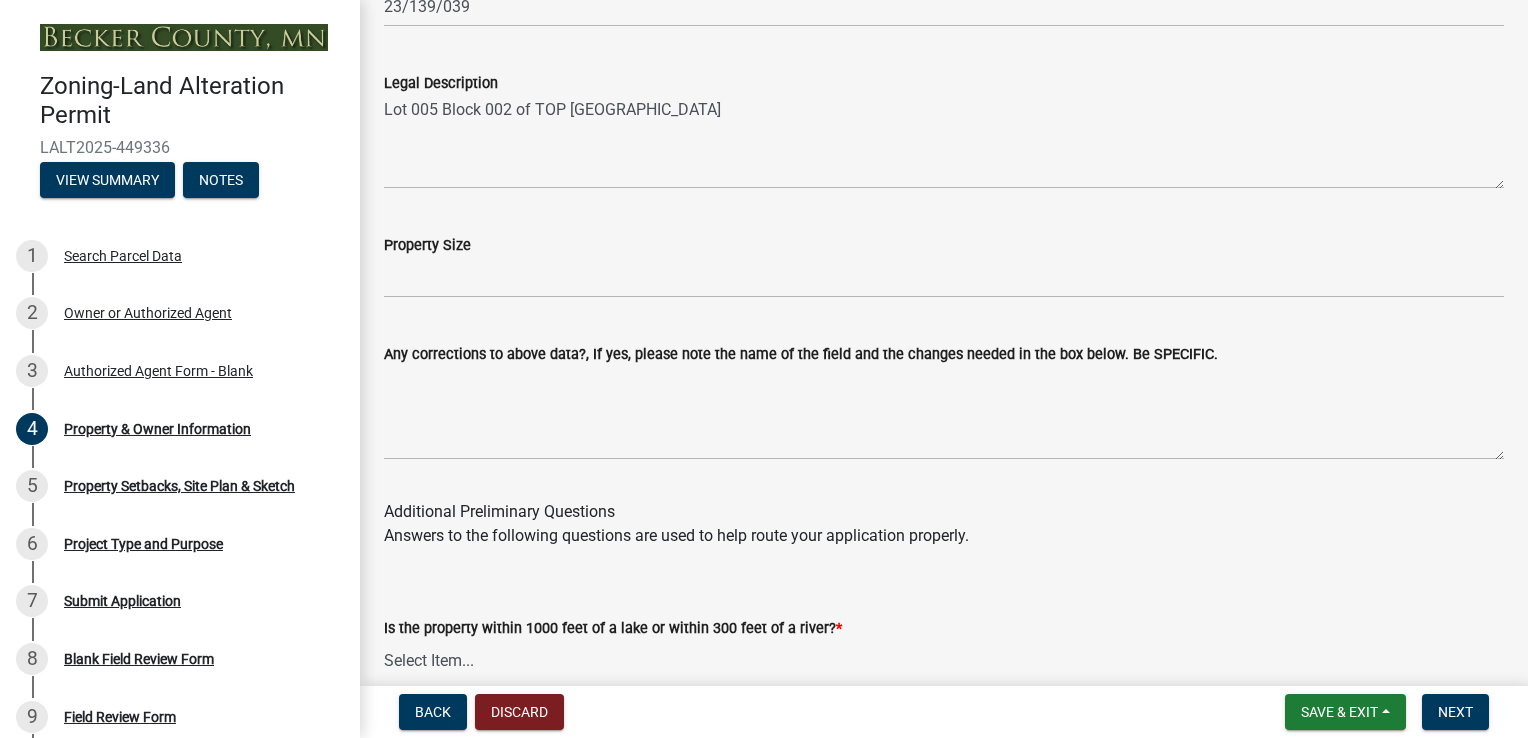 scroll, scrollTop: 1700, scrollLeft: 0, axis: vertical 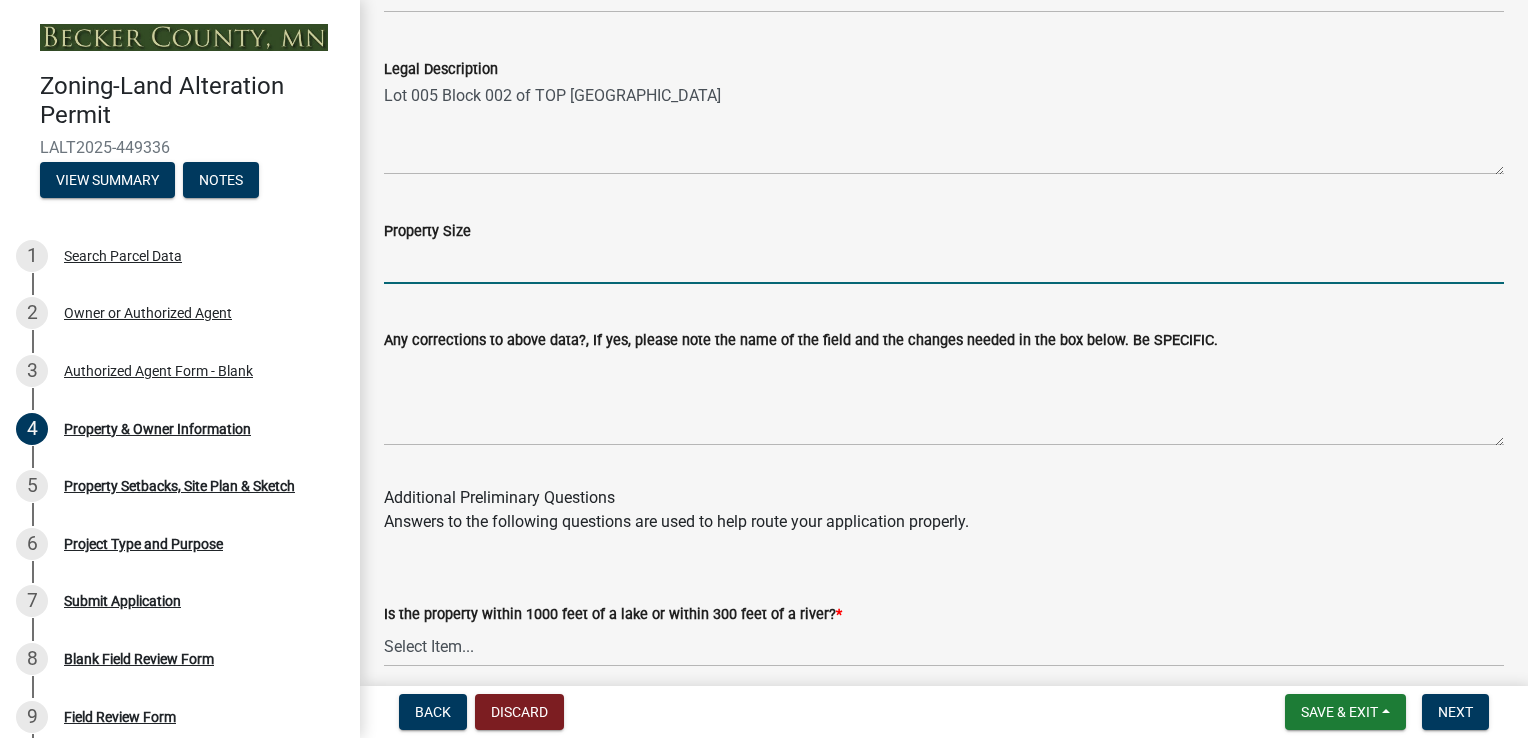 click on "Property Size" at bounding box center [944, 263] 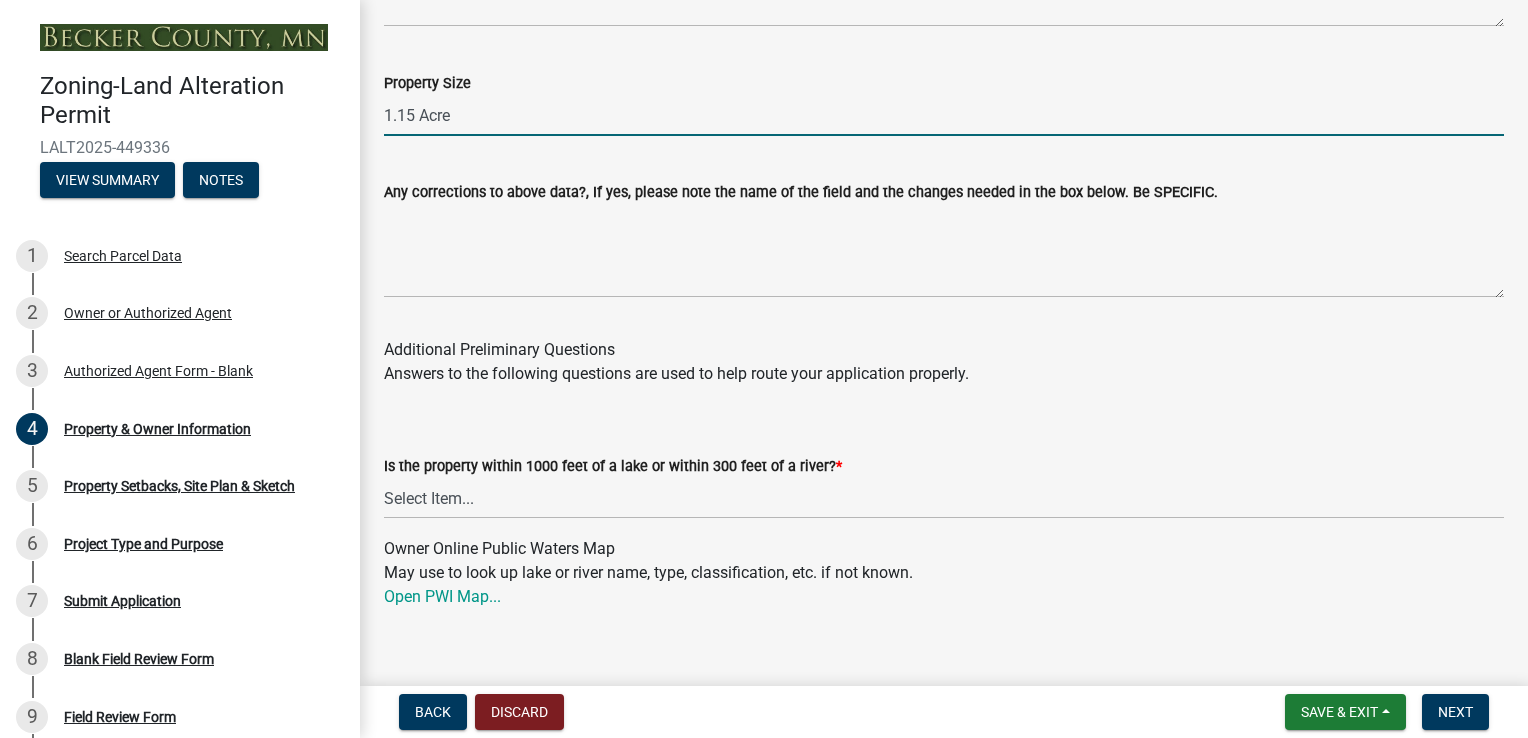 scroll, scrollTop: 1900, scrollLeft: 0, axis: vertical 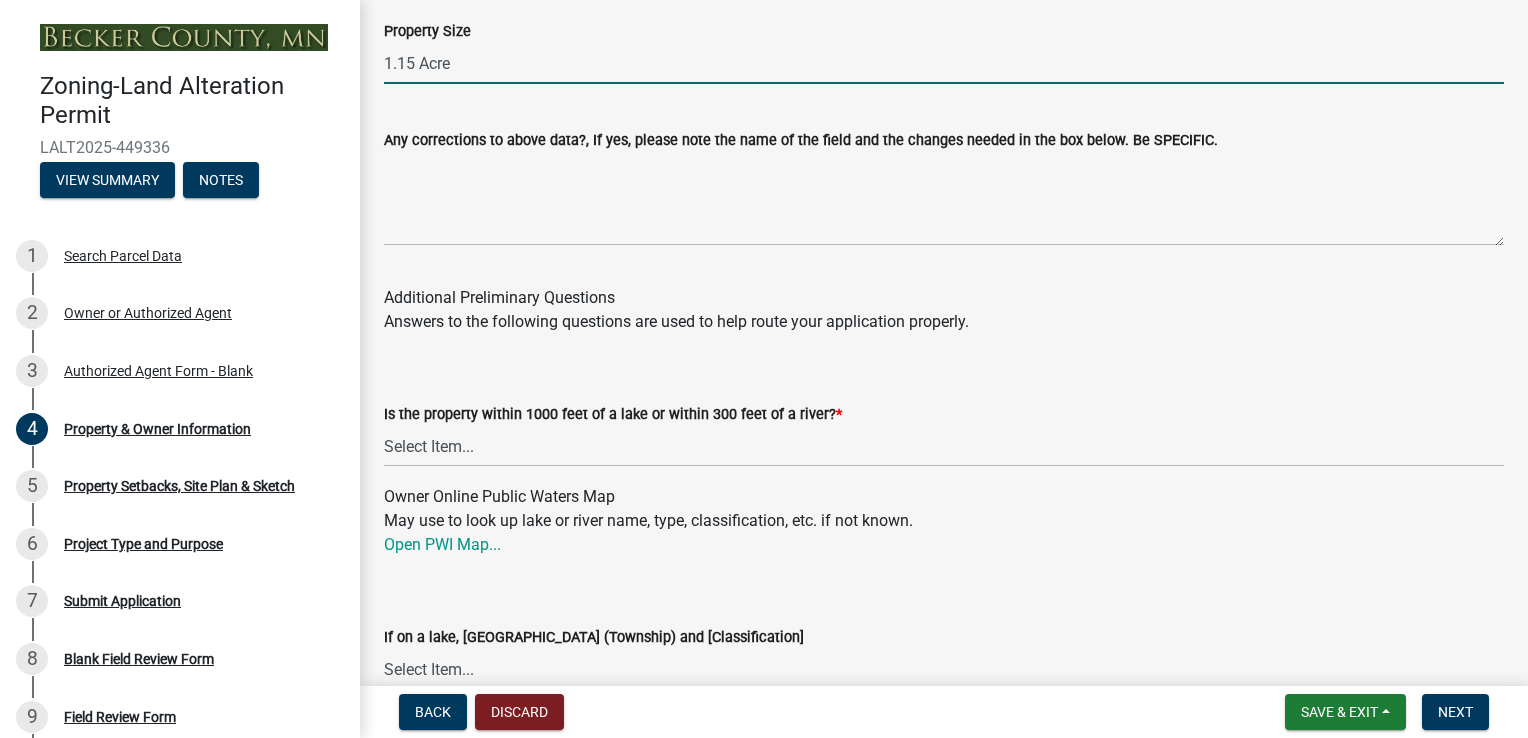 type on "1.15 Acre" 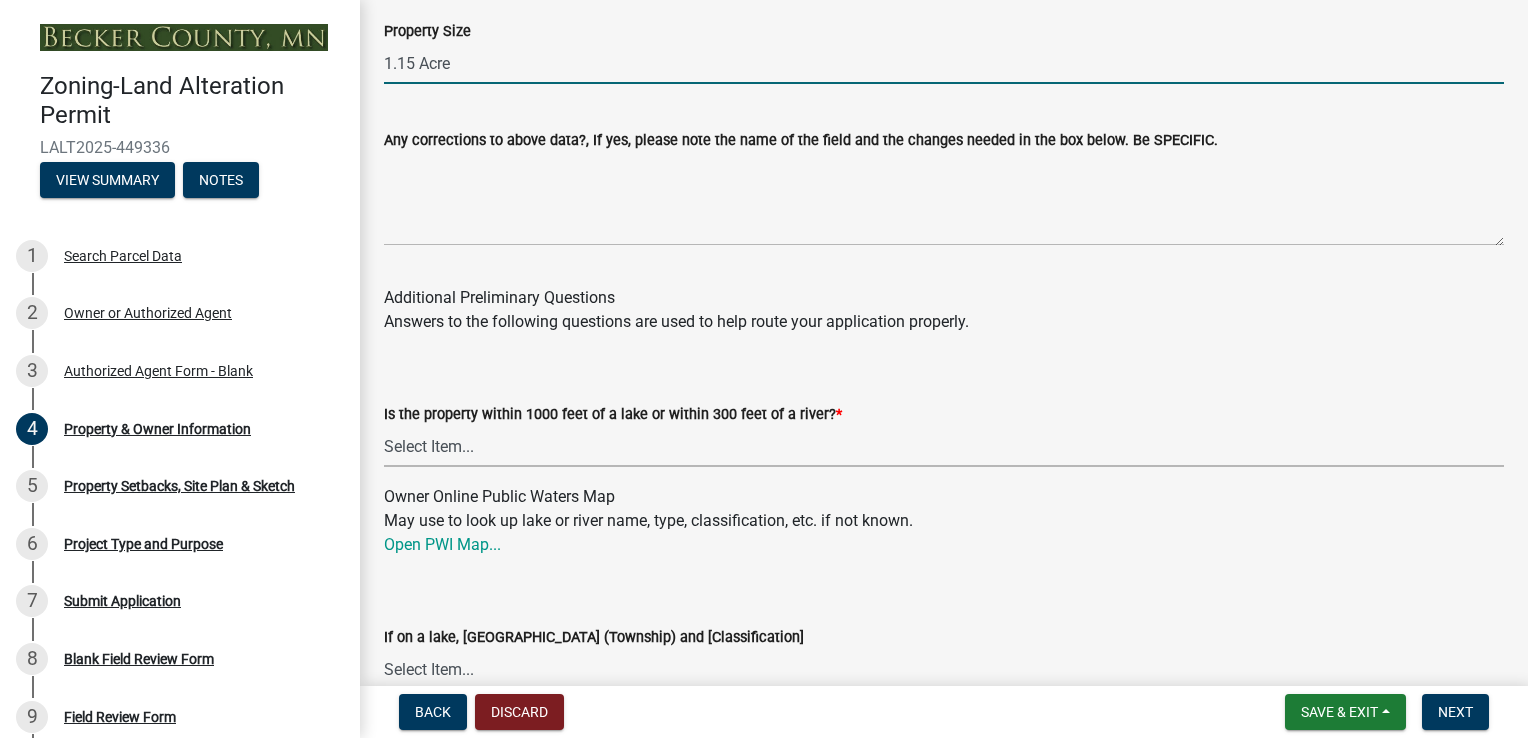 click on "Select Item...   Yes   No" at bounding box center [944, 446] 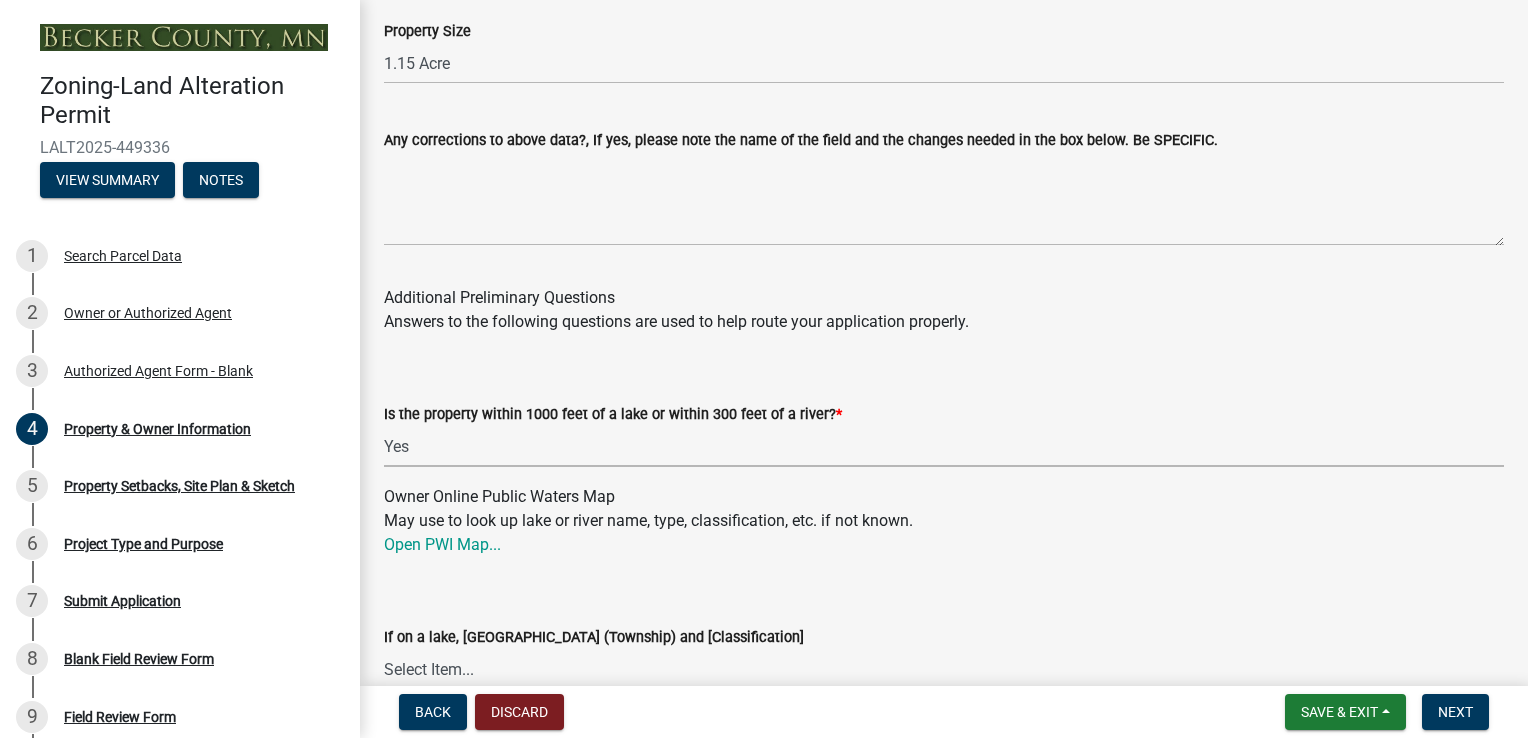 click on "Select Item...   Yes   No" at bounding box center (944, 446) 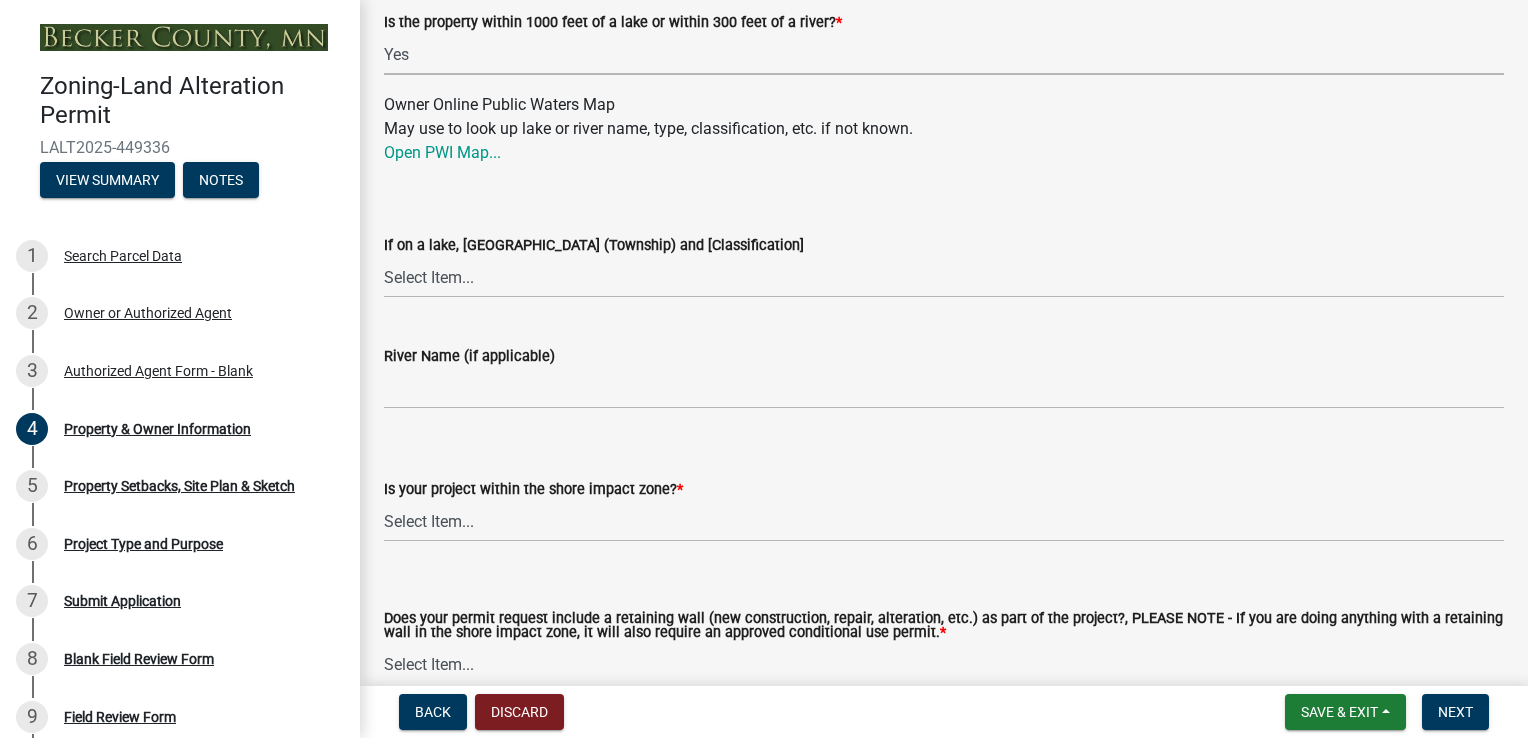 scroll, scrollTop: 2300, scrollLeft: 0, axis: vertical 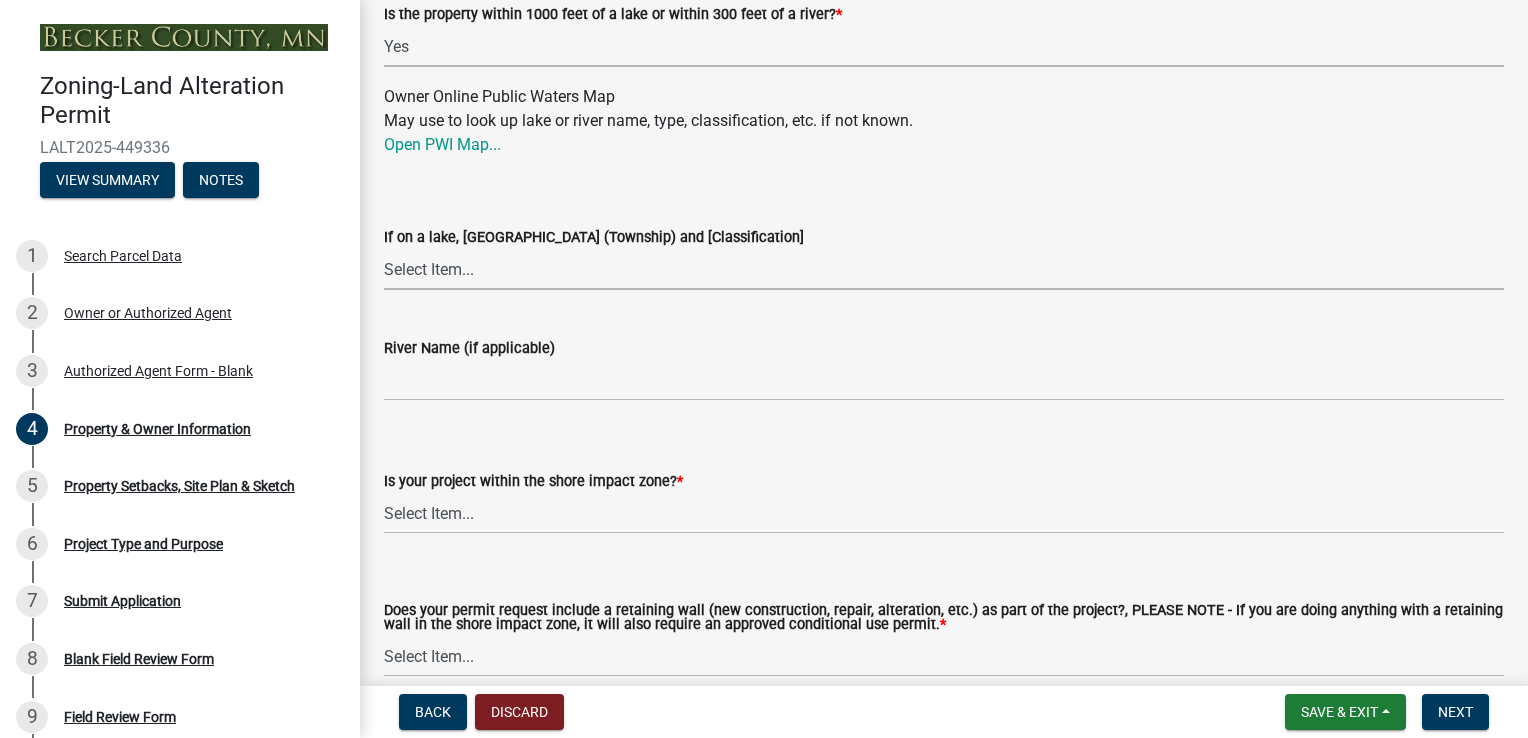 click on "Select Item...   [GEOGRAPHIC_DATA] is not listed below   [GEOGRAPHIC_DATA] ([GEOGRAPHIC_DATA]) [NE Tier 2]   Abners ([GEOGRAPHIC_DATA]) [NE Tier 3]   [GEOGRAPHIC_DATA] ([GEOGRAPHIC_DATA]) [RD]   [GEOGRAPHIC_DATA] ([GEOGRAPHIC_DATA]) [RD]   [GEOGRAPHIC_DATA] ([GEOGRAPHIC_DATA]) [[GEOGRAPHIC_DATA] Tier 1]   [GEOGRAPHIC_DATA] ([GEOGRAPHIC_DATA]) [NE]   [GEOGRAPHIC_DATA] ([GEOGRAPHIC_DATA]) [NE Tier 1]   Arrow ([PERSON_NAME]) [[GEOGRAPHIC_DATA] Tier 2]   [GEOGRAPHIC_DATA] ([GEOGRAPHIC_DATA]) [NE Tier 3]   [GEOGRAPHIC_DATA] ([GEOGRAPHIC_DATA]) [RD]   [PERSON_NAME]([GEOGRAPHIC_DATA]) ([GEOGRAPHIC_DATA]) [NE Tier 2]   [GEOGRAPHIC_DATA] ([GEOGRAPHIC_DATA]) [[GEOGRAPHIC_DATA] Tier 3]   Bad Medicine (Forest) [RD]   [PERSON_NAME] ([GEOGRAPHIC_DATA]) [GD]   [GEOGRAPHIC_DATA] ([GEOGRAPHIC_DATA]) [[GEOGRAPHIC_DATA] Tier 1]   [GEOGRAPHIC_DATA] (Height of Land S) [NE Tier 3]   [GEOGRAPHIC_DATA] ([GEOGRAPHIC_DATA]) [[GEOGRAPHIC_DATA] Tier 3]   [GEOGRAPHIC_DATA] ([GEOGRAPHIC_DATA]) [NE Tier 1]   Bass (Forest) [RD]   Bass ([PERSON_NAME]) [NE Tier 2]   Bass ([GEOGRAPHIC_DATA]) [NE Tier 3]   Bass (Shell Lake & [GEOGRAPHIC_DATA]) [NE Tier 3]   [GEOGRAPHIC_DATA] (Forest) [NE Tier 3]   Bay ([GEOGRAPHIC_DATA]) [NE Tier 1]   [PERSON_NAME] ([GEOGRAPHIC_DATA]) [[GEOGRAPHIC_DATA] Tier 3]   [PERSON_NAME] ([GEOGRAPHIC_DATA]) [NE Tier 2]   Beer ([GEOGRAPHIC_DATA]) [NE Tier 2]   [PERSON_NAME] ([GEOGRAPHIC_DATA]) [NE Tier 2]   Bijou ([GEOGRAPHIC_DATA]) [RD]" at bounding box center [944, 269] 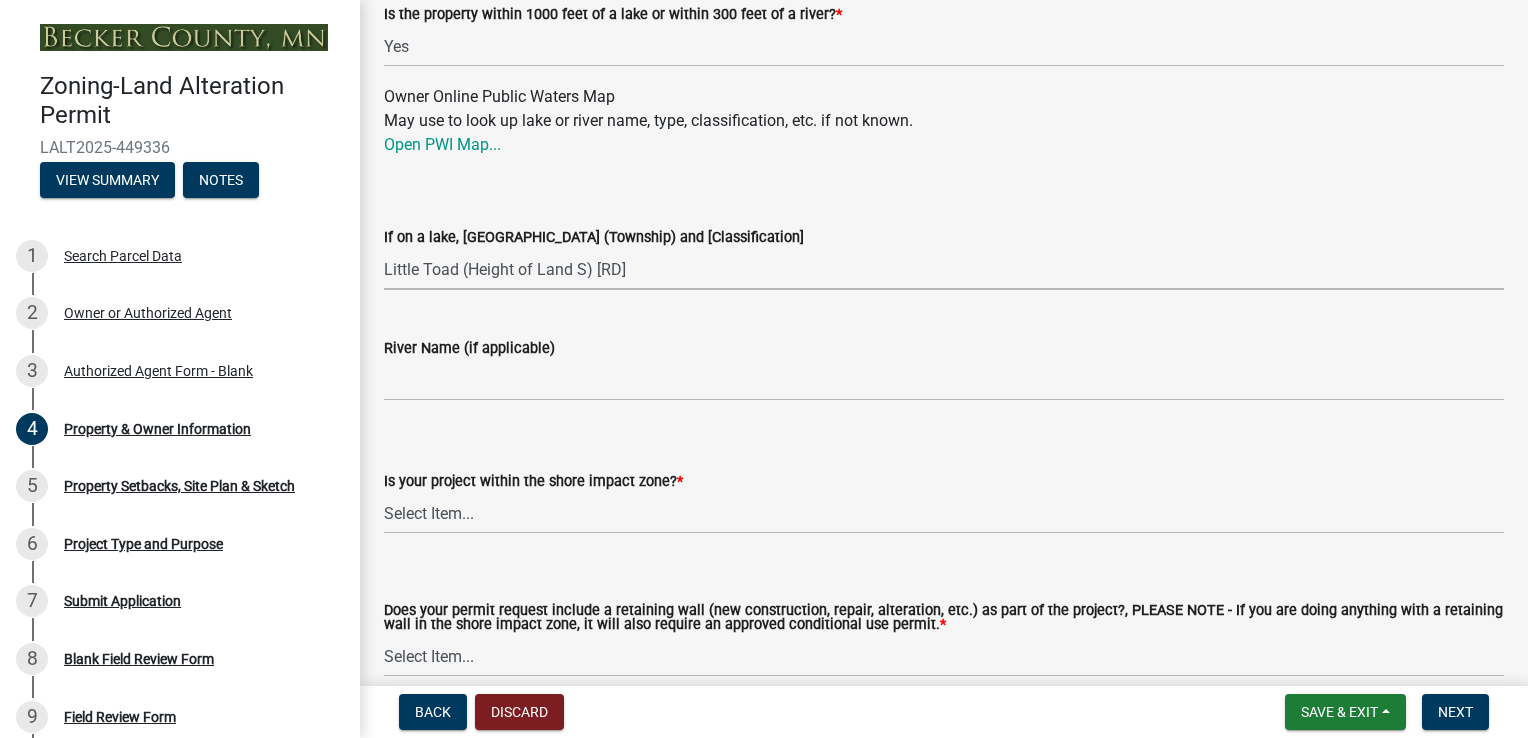 click on "Select Item...   [GEOGRAPHIC_DATA] is not listed below   [GEOGRAPHIC_DATA] ([GEOGRAPHIC_DATA]) [NE Tier 2]   Abners ([GEOGRAPHIC_DATA]) [NE Tier 3]   [GEOGRAPHIC_DATA] ([GEOGRAPHIC_DATA]) [RD]   [GEOGRAPHIC_DATA] ([GEOGRAPHIC_DATA]) [RD]   [GEOGRAPHIC_DATA] ([GEOGRAPHIC_DATA]) [[GEOGRAPHIC_DATA] Tier 1]   [GEOGRAPHIC_DATA] ([GEOGRAPHIC_DATA]) [NE]   [GEOGRAPHIC_DATA] ([GEOGRAPHIC_DATA]) [NE Tier 1]   Arrow ([PERSON_NAME]) [[GEOGRAPHIC_DATA] Tier 2]   [GEOGRAPHIC_DATA] ([GEOGRAPHIC_DATA]) [NE Tier 3]   [GEOGRAPHIC_DATA] ([GEOGRAPHIC_DATA]) [RD]   [PERSON_NAME]([GEOGRAPHIC_DATA]) ([GEOGRAPHIC_DATA]) [NE Tier 2]   [GEOGRAPHIC_DATA] ([GEOGRAPHIC_DATA]) [[GEOGRAPHIC_DATA] Tier 3]   Bad Medicine (Forest) [RD]   [PERSON_NAME] ([GEOGRAPHIC_DATA]) [GD]   [GEOGRAPHIC_DATA] ([GEOGRAPHIC_DATA]) [[GEOGRAPHIC_DATA] Tier 1]   [GEOGRAPHIC_DATA] (Height of Land S) [NE Tier 3]   [GEOGRAPHIC_DATA] ([GEOGRAPHIC_DATA]) [[GEOGRAPHIC_DATA] Tier 3]   [GEOGRAPHIC_DATA] ([GEOGRAPHIC_DATA]) [NE Tier 1]   Bass (Forest) [RD]   Bass ([PERSON_NAME]) [NE Tier 2]   Bass ([GEOGRAPHIC_DATA]) [NE Tier 3]   Bass (Shell Lake & [GEOGRAPHIC_DATA]) [NE Tier 3]   [GEOGRAPHIC_DATA] (Forest) [NE Tier 3]   Bay ([GEOGRAPHIC_DATA]) [NE Tier 1]   [PERSON_NAME] ([GEOGRAPHIC_DATA]) [[GEOGRAPHIC_DATA] Tier 3]   [PERSON_NAME] ([GEOGRAPHIC_DATA]) [NE Tier 2]   Beer ([GEOGRAPHIC_DATA]) [NE Tier 2]   [PERSON_NAME] ([GEOGRAPHIC_DATA]) [NE Tier 2]   Bijou ([GEOGRAPHIC_DATA]) [RD]" at bounding box center (944, 269) 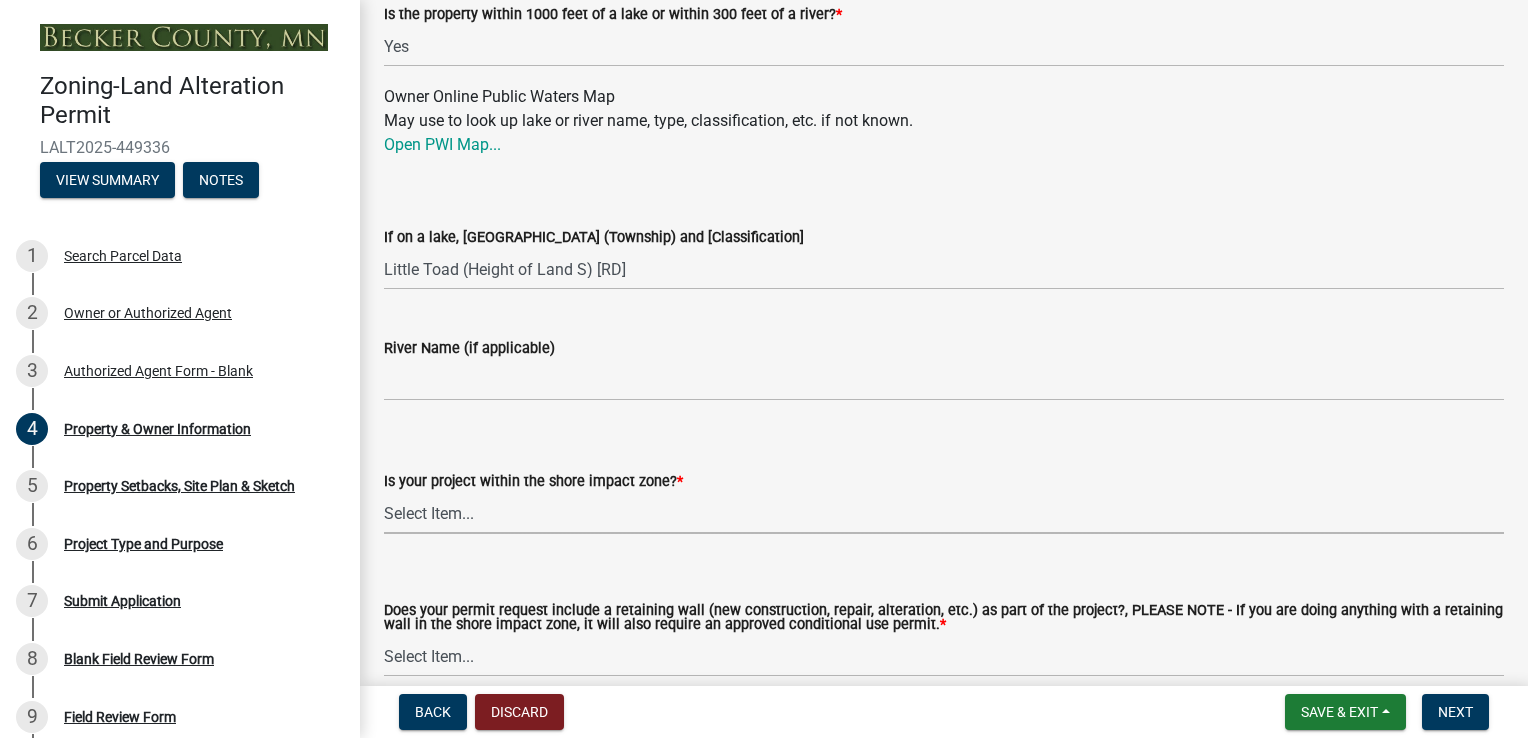 click on "Select Item...   No: I am outside of the shore impact zone for a lake or river.   Yes: I am working within 20 ft of a bluff   Yes: GD Lake and working within 37.5 ft of the lake   Yes: [GEOGRAPHIC_DATA] and working within 50 ft of the lake   Yes: NE Tier 1, 2 or 3 Lake and working within 75 ft of the lake   Yes: Remote River and working within 100 ft of the river   Yes: Forested / Transition River and working within 75 ft of the river   Yes: Agricultural / Tributary River and working within 50 ft of the river   Yes: Other or Unknown River Class and working within 50 ft of the river" at bounding box center (944, 513) 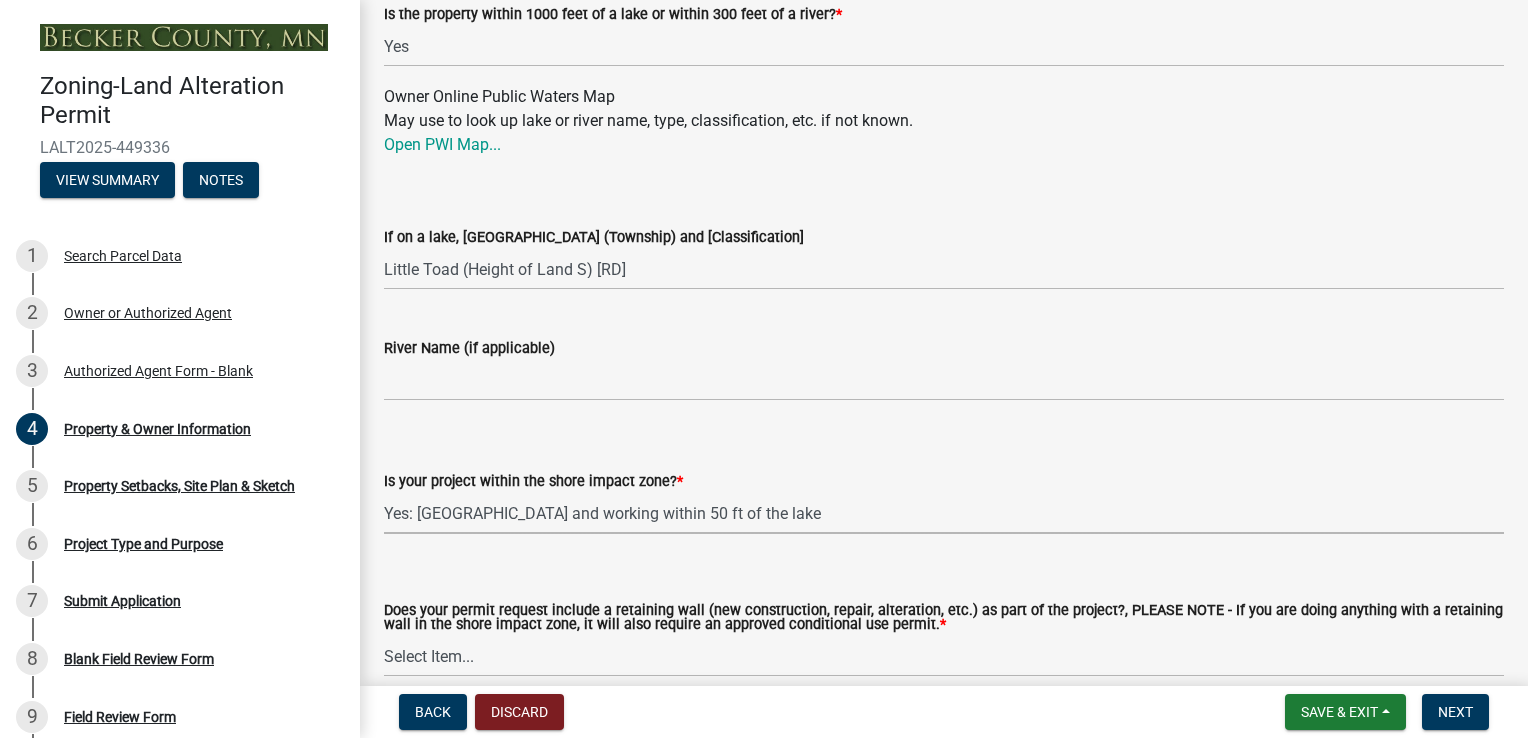 click on "Select Item...   No: I am outside of the shore impact zone for a lake or river.   Yes: I am working within 20 ft of a bluff   Yes: GD Lake and working within 37.5 ft of the lake   Yes: [GEOGRAPHIC_DATA] and working within 50 ft of the lake   Yes: NE Tier 1, 2 or 3 Lake and working within 75 ft of the lake   Yes: Remote River and working within 100 ft of the river   Yes: Forested / Transition River and working within 75 ft of the river   Yes: Agricultural / Tributary River and working within 50 ft of the river   Yes: Other or Unknown River Class and working within 50 ft of the river" at bounding box center (944, 513) 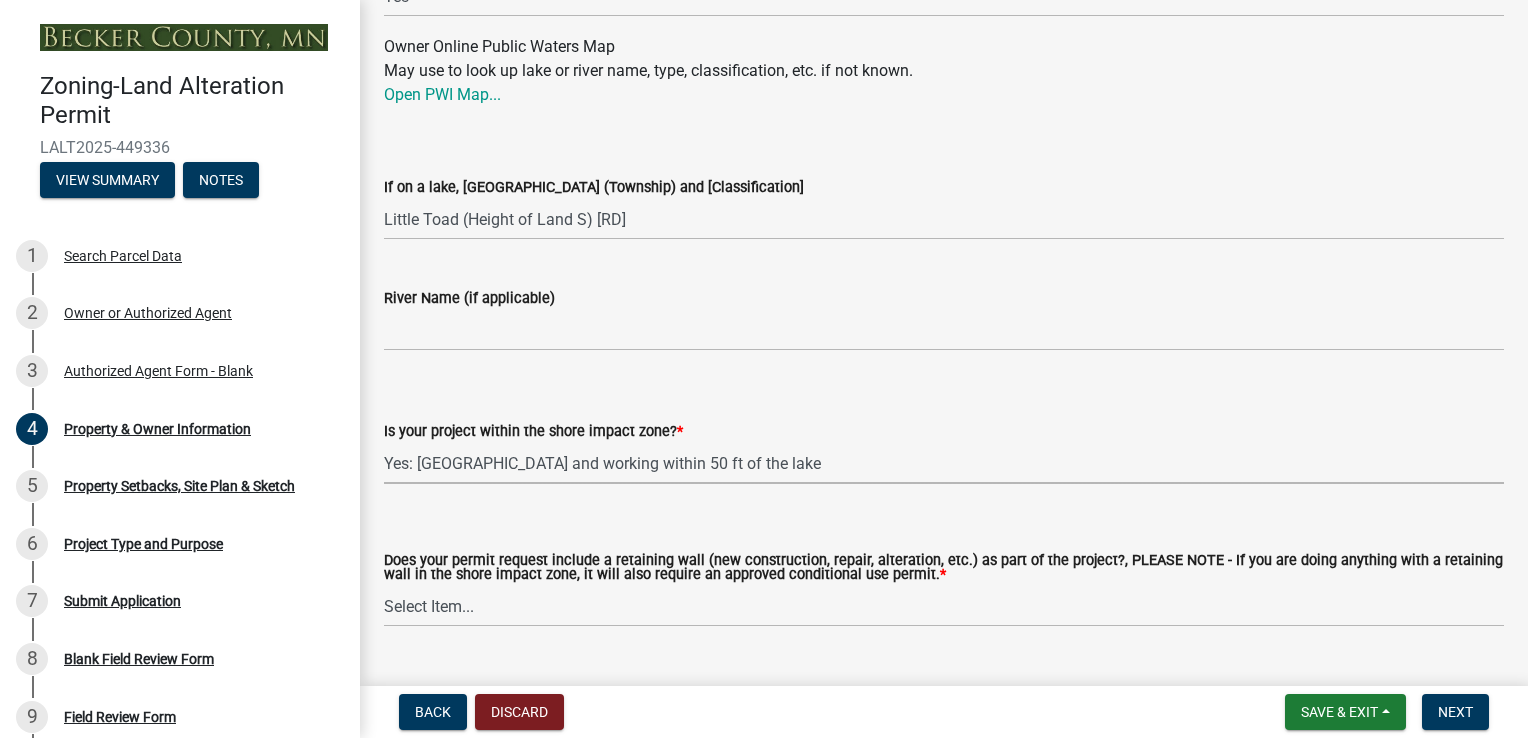 scroll, scrollTop: 2395, scrollLeft: 0, axis: vertical 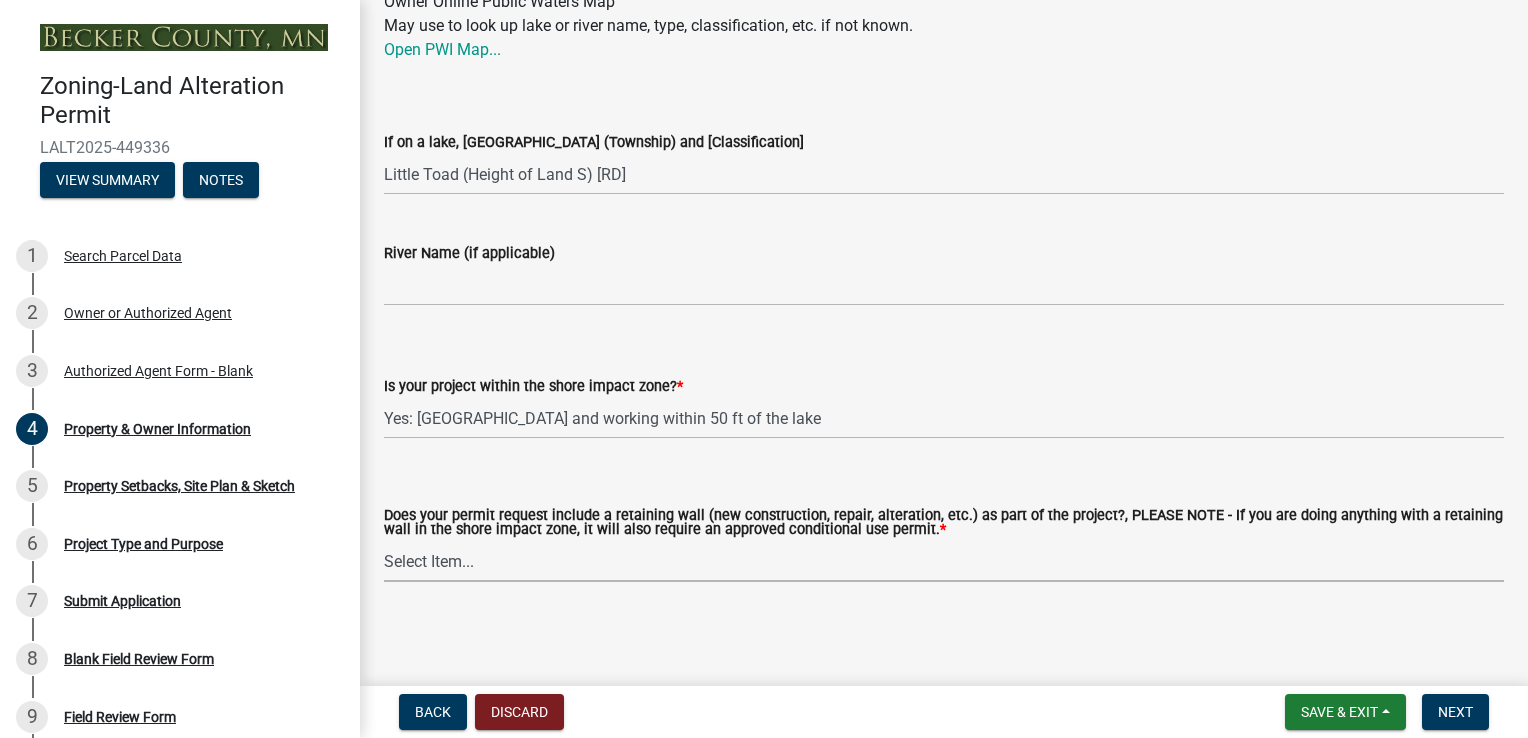 click on "Select Item...   Yes   No" at bounding box center (944, 561) 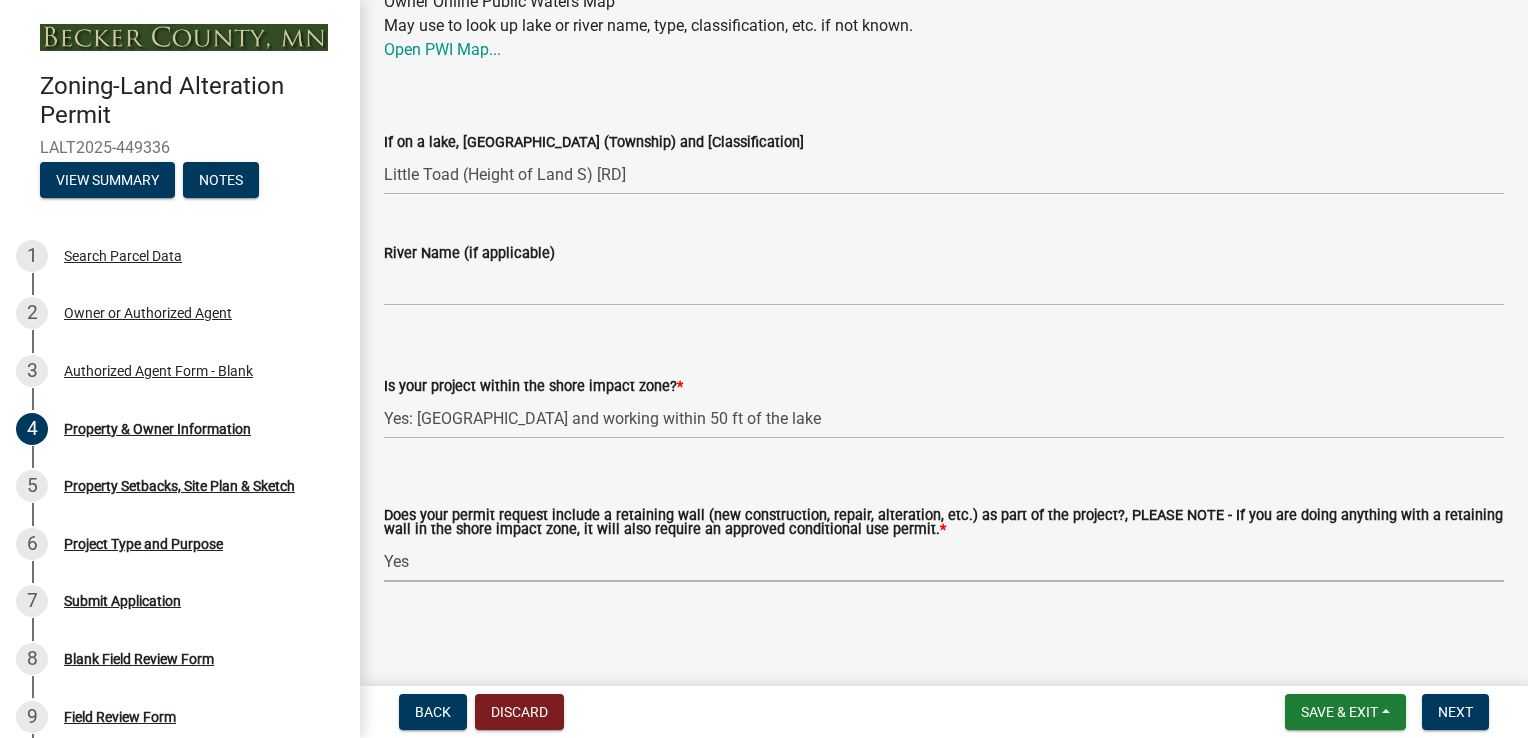 click on "Select Item...   Yes   No" at bounding box center [944, 561] 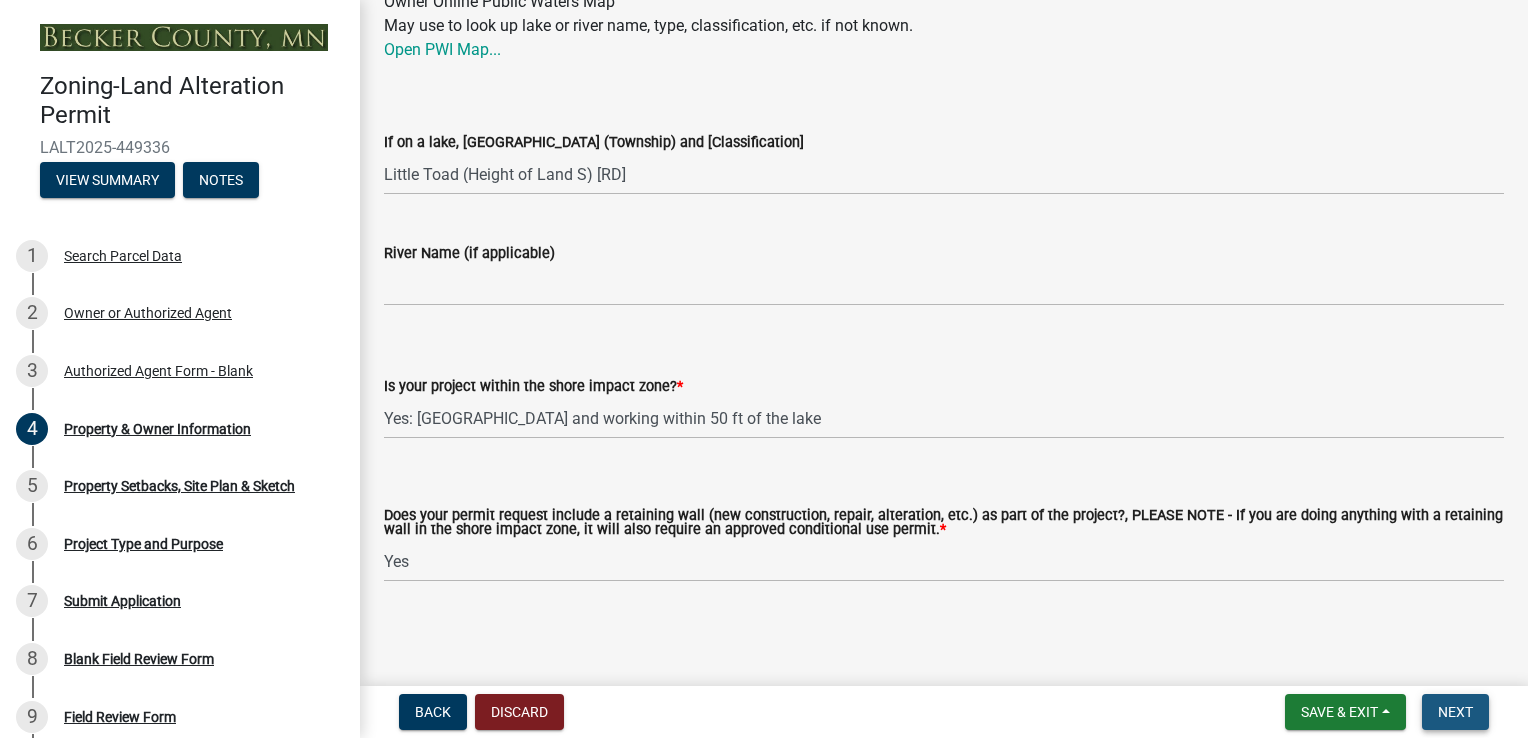 click on "Next" at bounding box center [1455, 712] 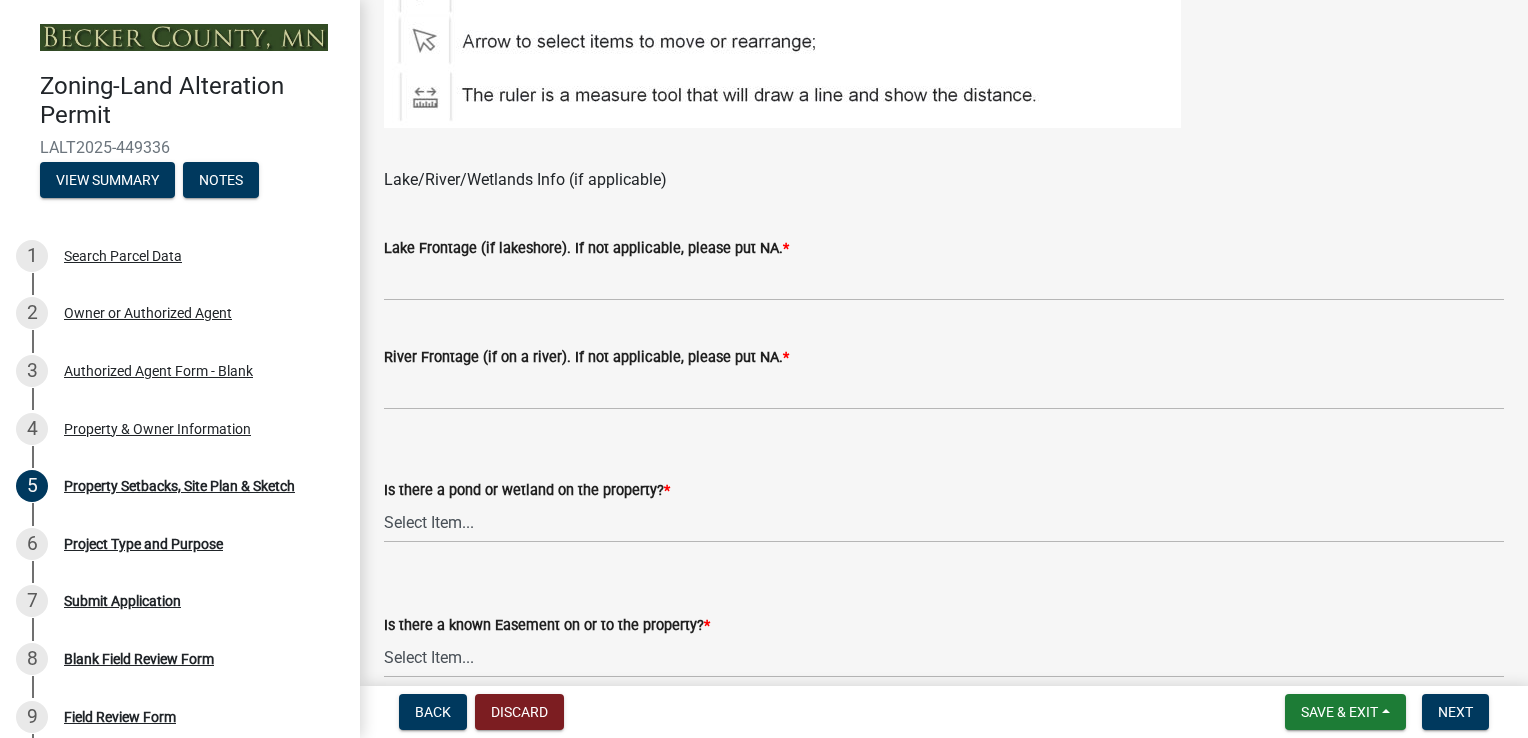 scroll, scrollTop: 1300, scrollLeft: 0, axis: vertical 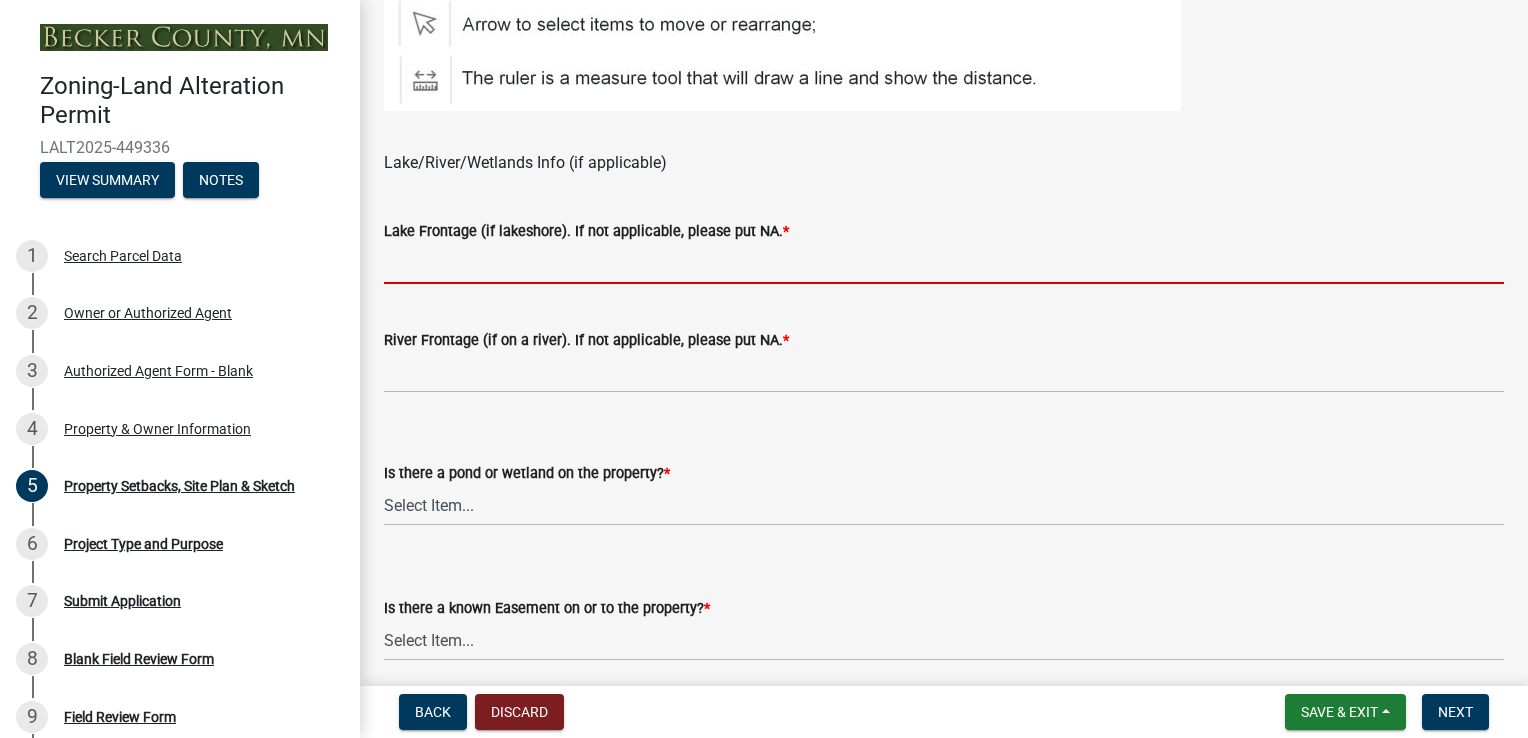 click on "Lake Frontage (if lakeshore).  If not applicable, please put NA.  *" at bounding box center (944, 263) 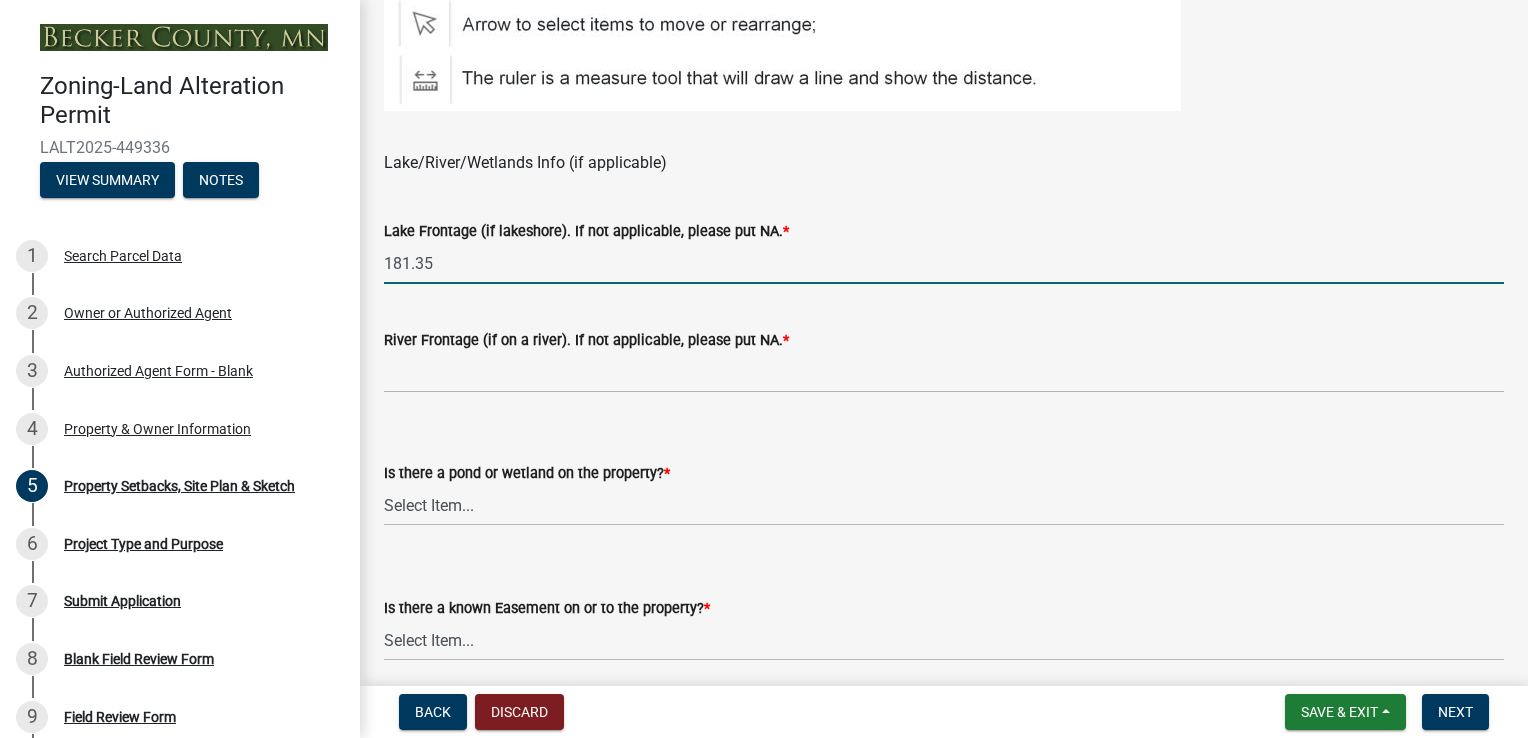 click on "181.35" at bounding box center [944, 263] 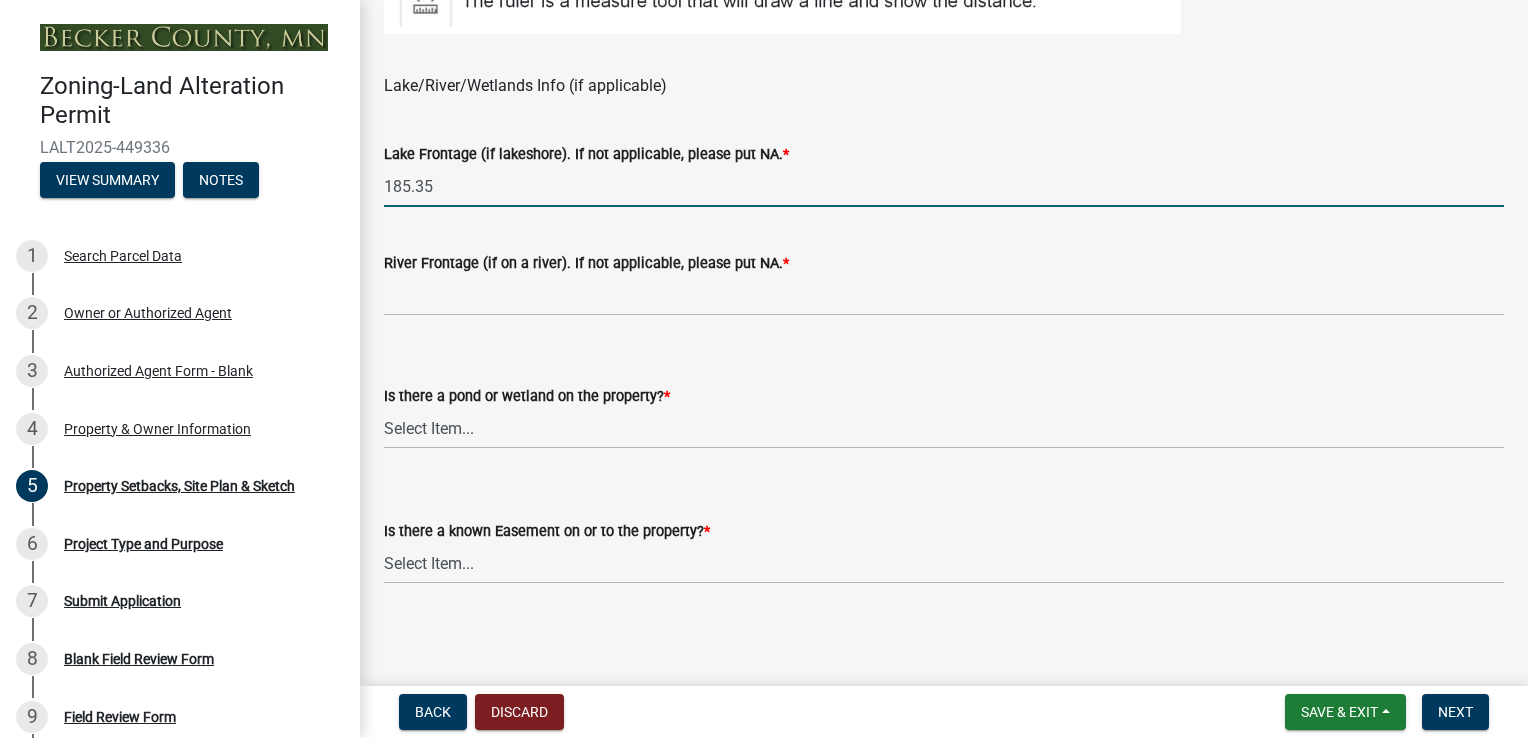 scroll, scrollTop: 1378, scrollLeft: 0, axis: vertical 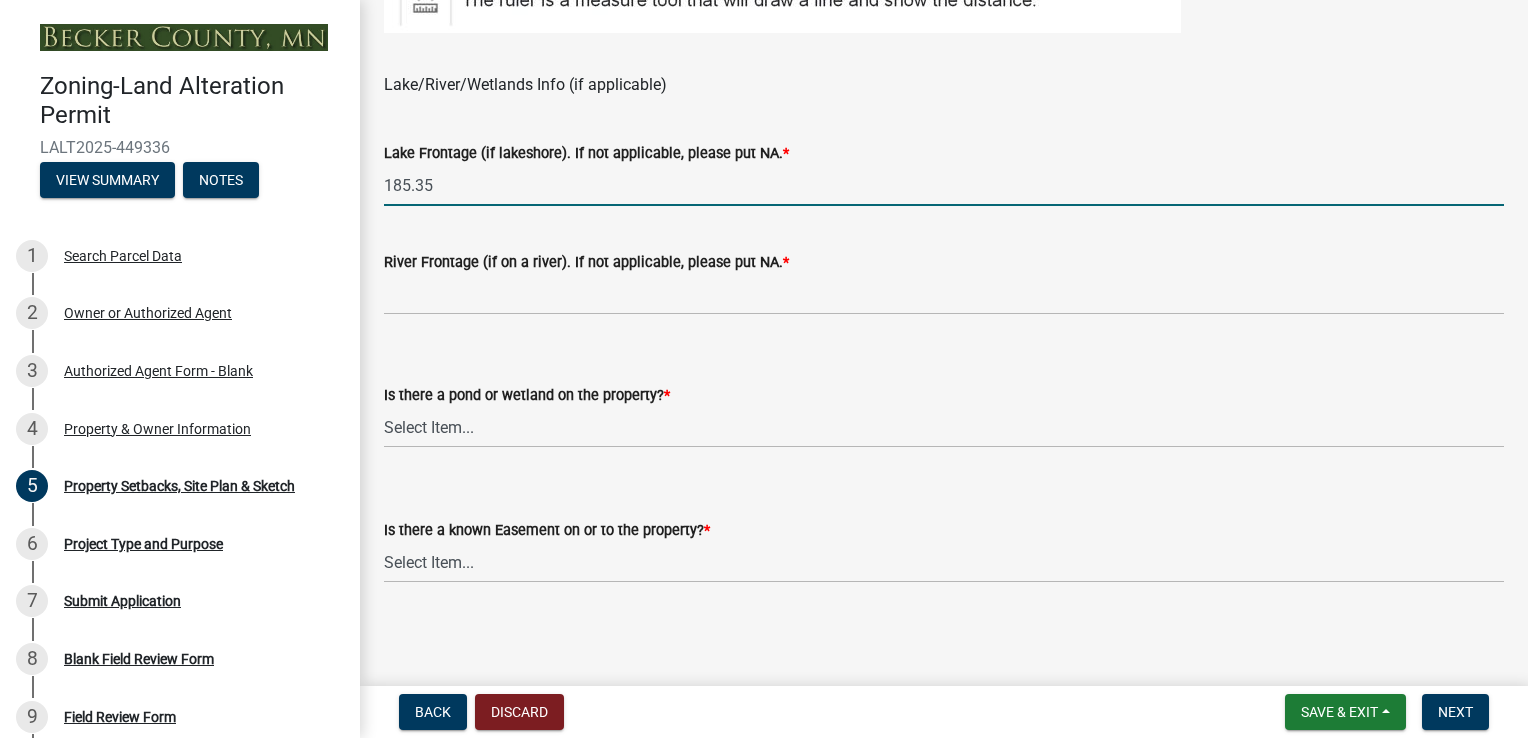 type on "185.35" 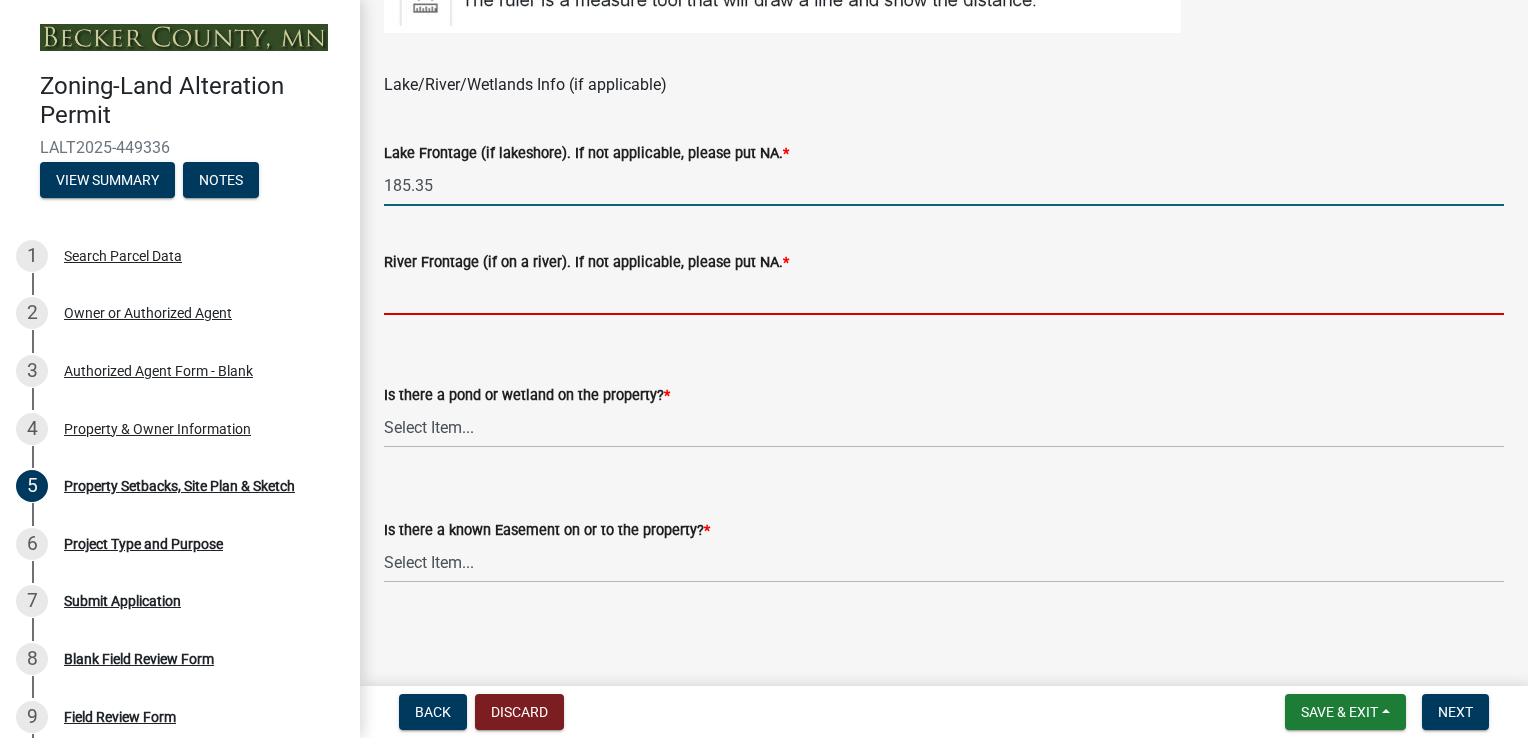 click on "River Frontage (if on a river).  If not applicable, please put NA.  *" at bounding box center [944, 294] 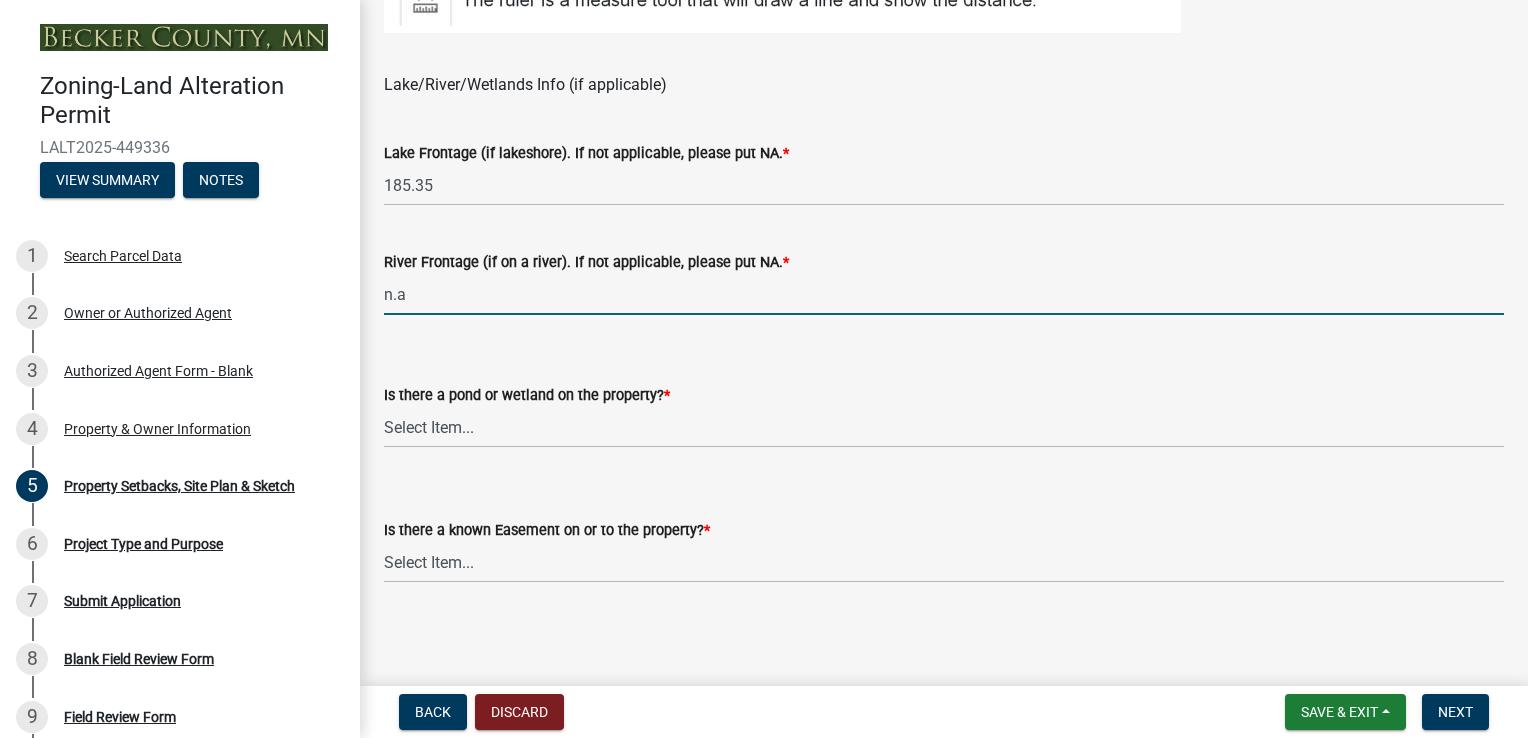 type on "n.a" 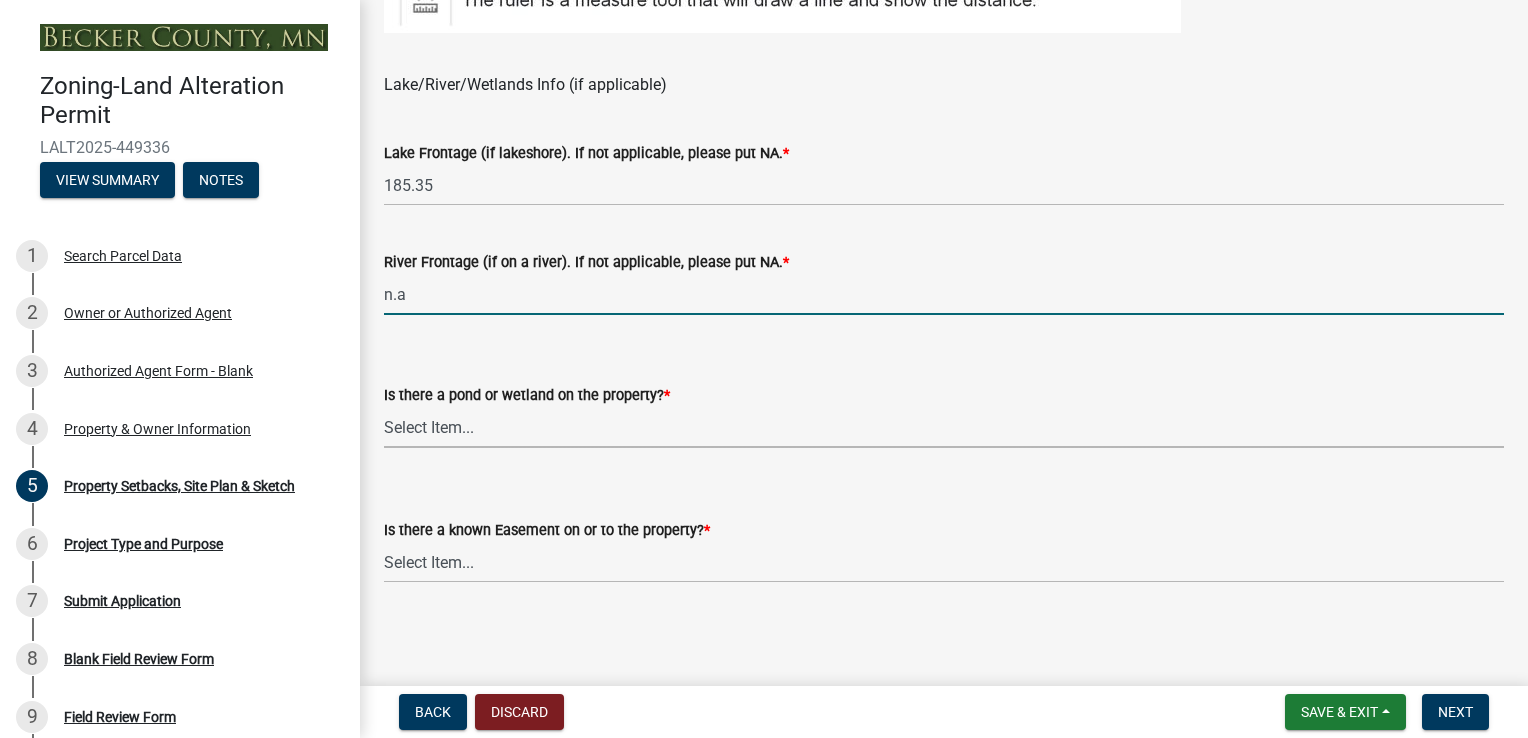 click on "Select Item...   Yes   No" at bounding box center [944, 427] 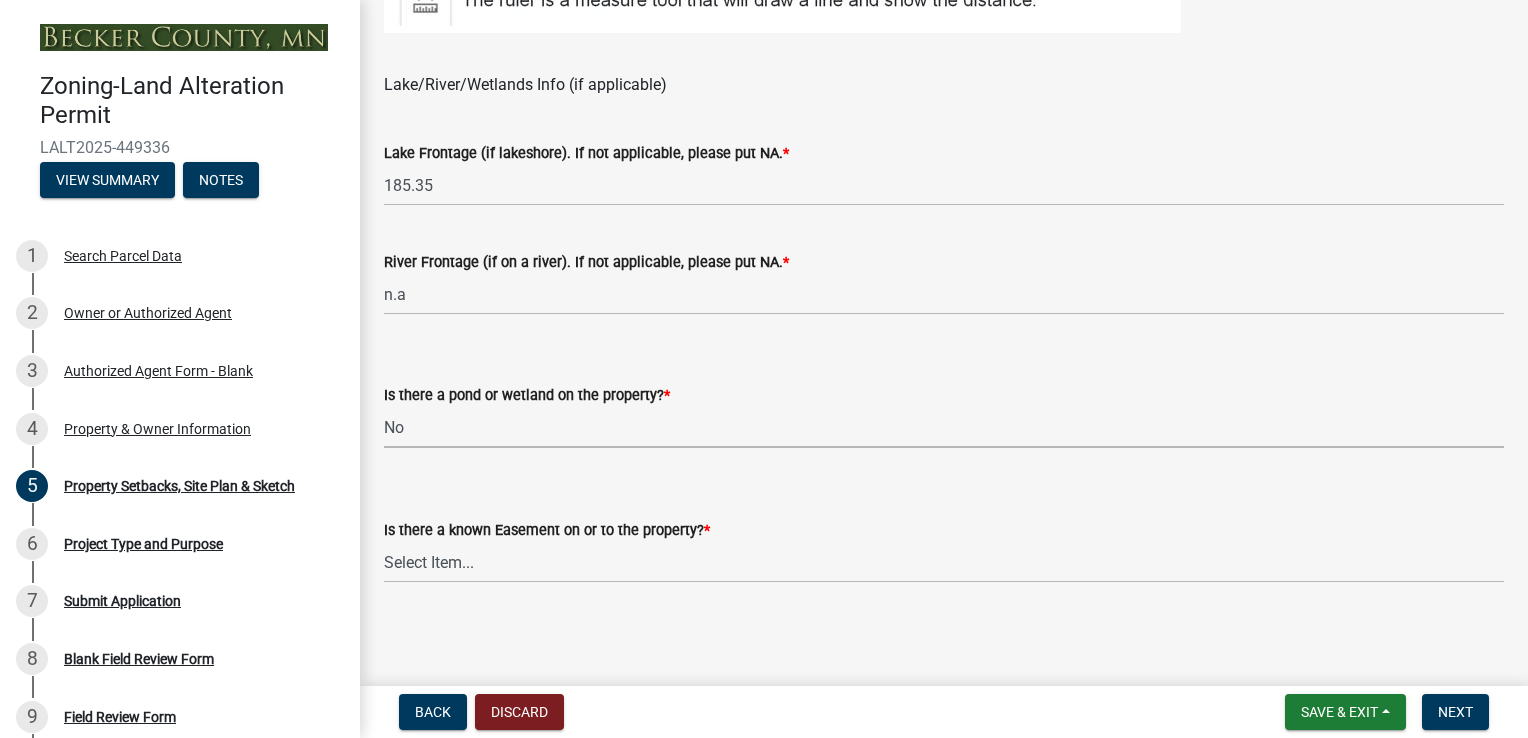 click on "Select Item...   Yes   No" at bounding box center [944, 427] 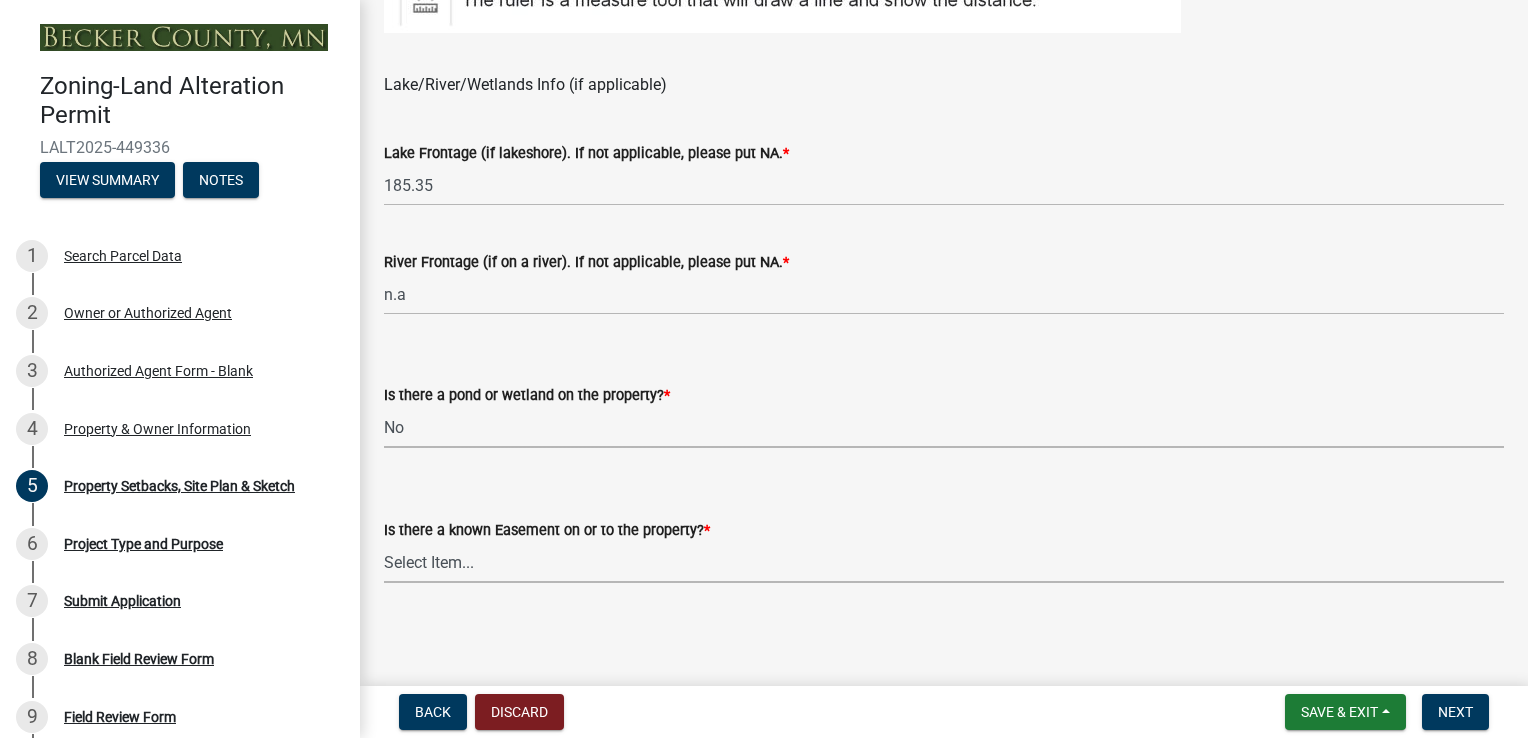 click on "Select Item...   Yes   No" at bounding box center (944, 562) 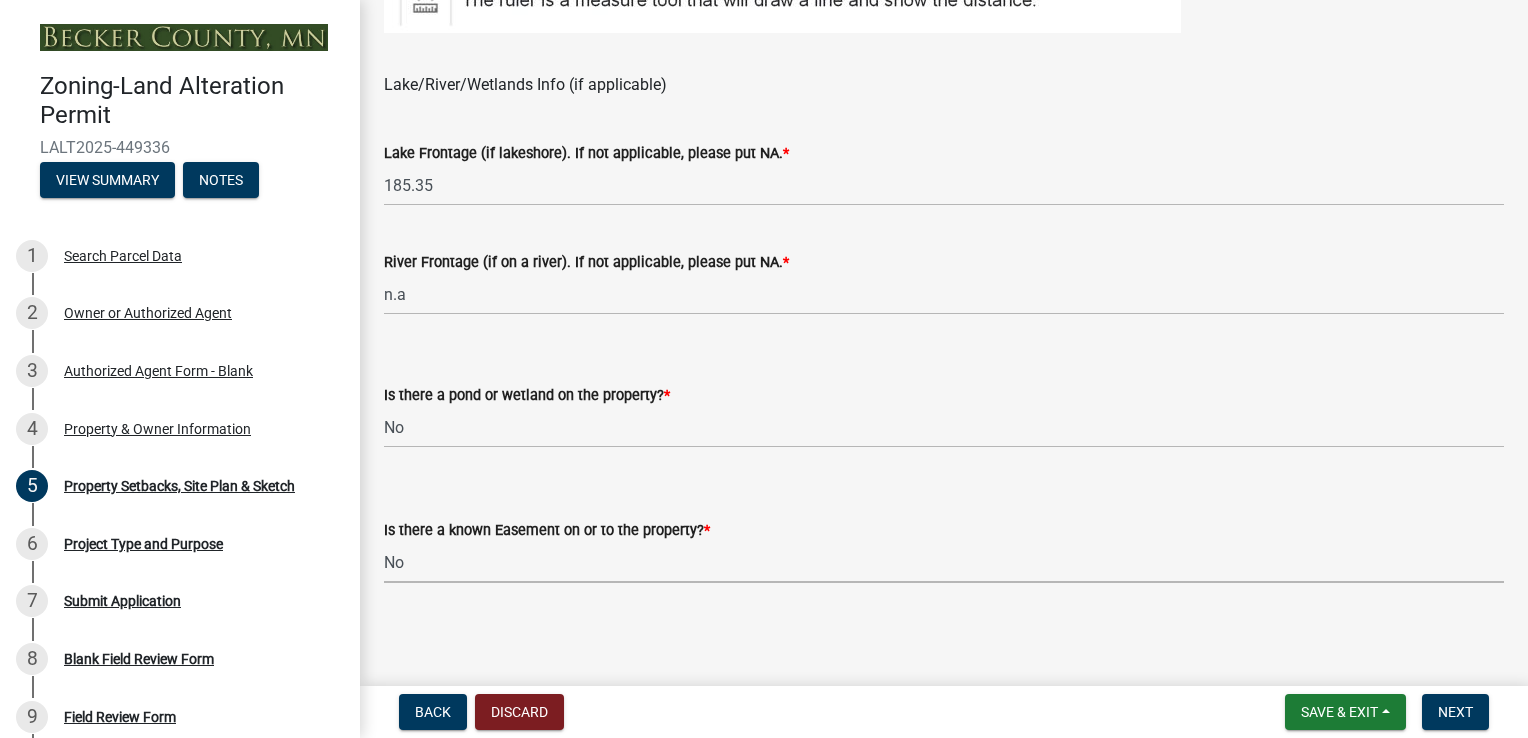 click on "Select Item...   Yes   No" at bounding box center (944, 562) 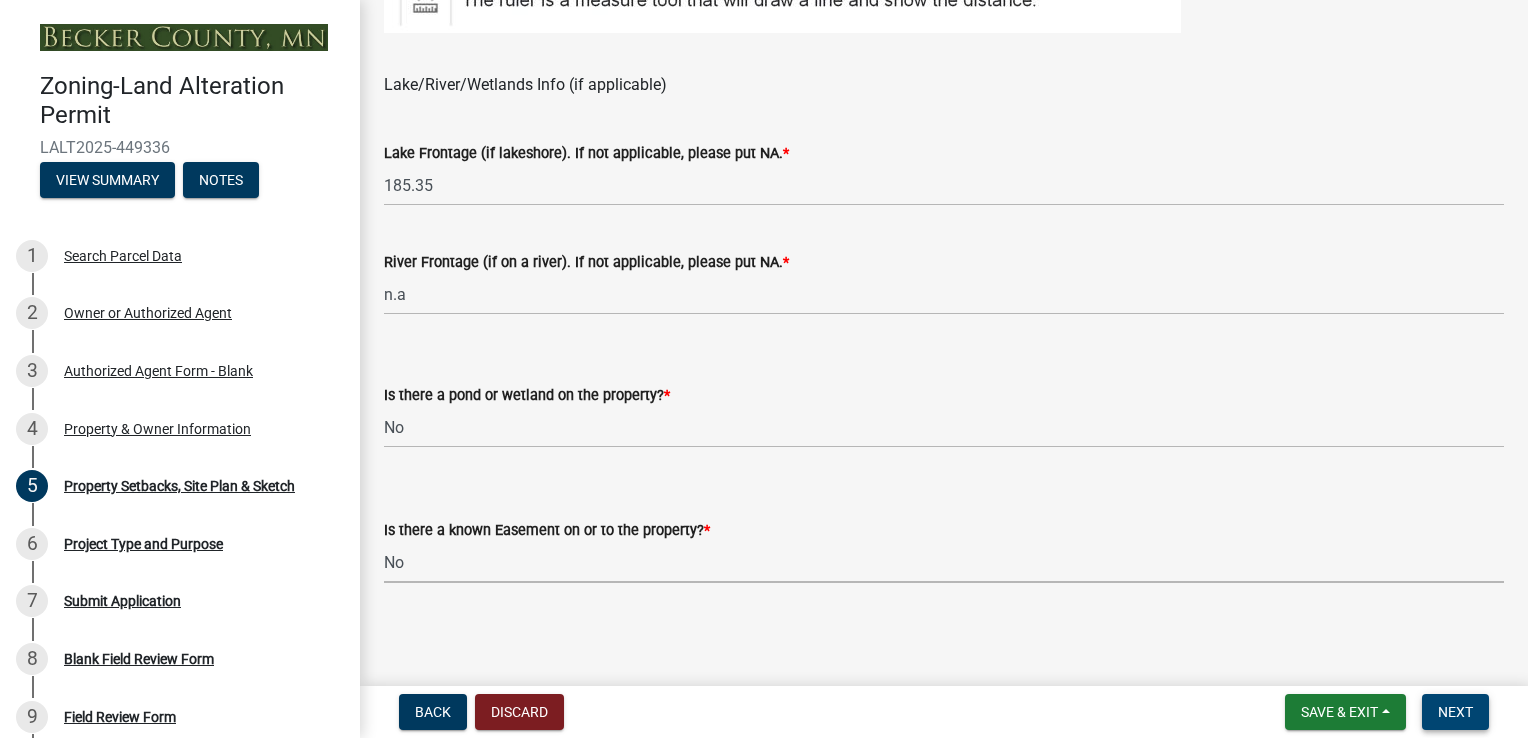 click on "Next" at bounding box center (1455, 712) 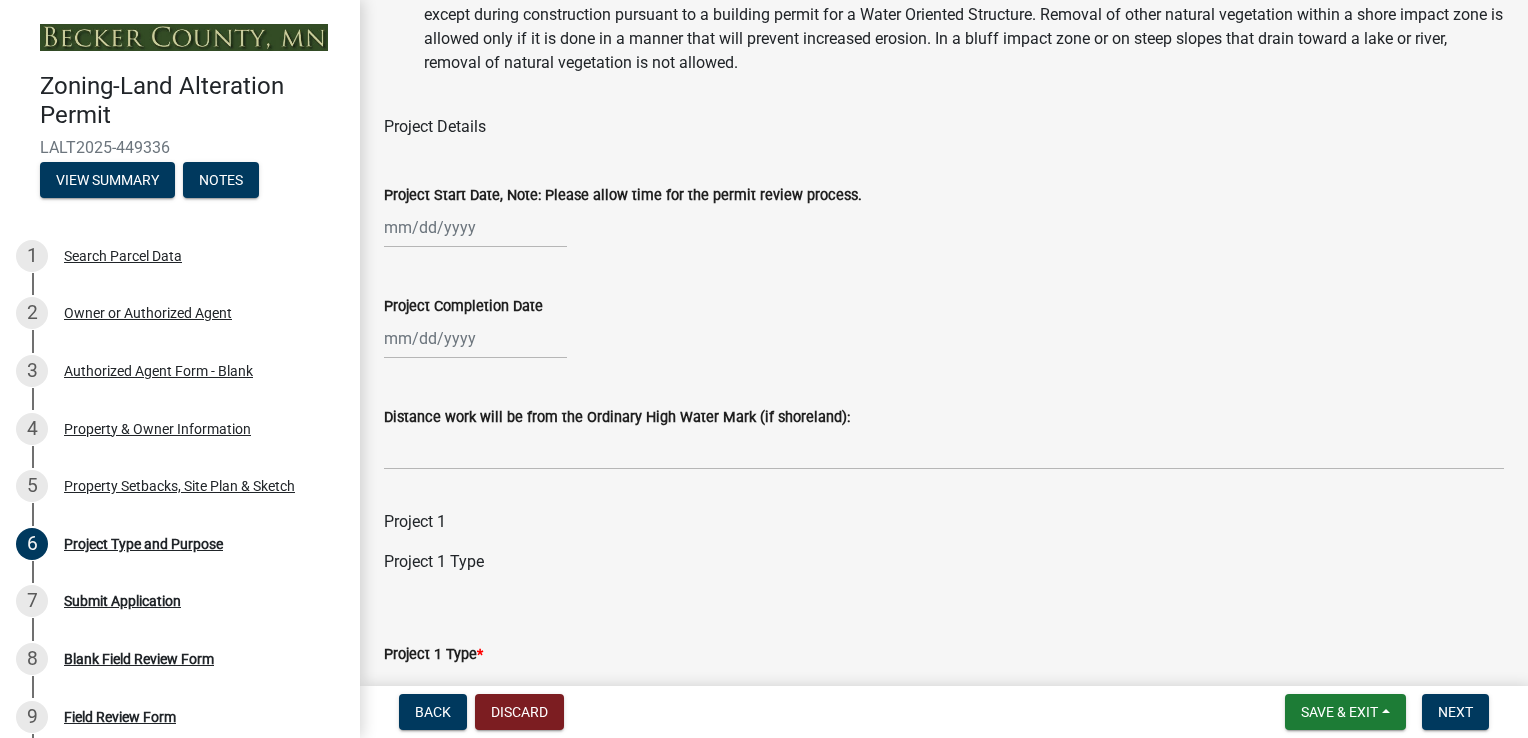 scroll, scrollTop: 700, scrollLeft: 0, axis: vertical 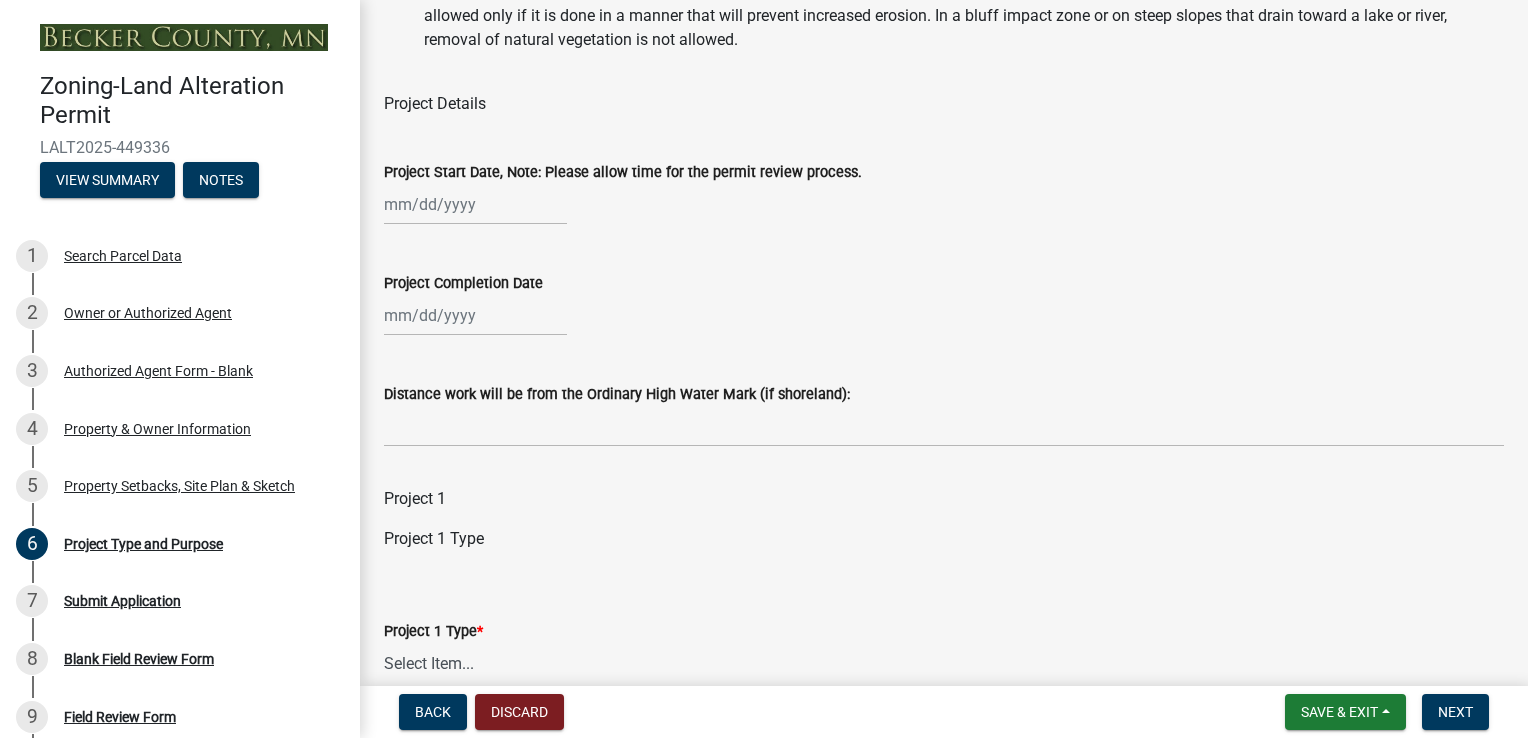 select on "7" 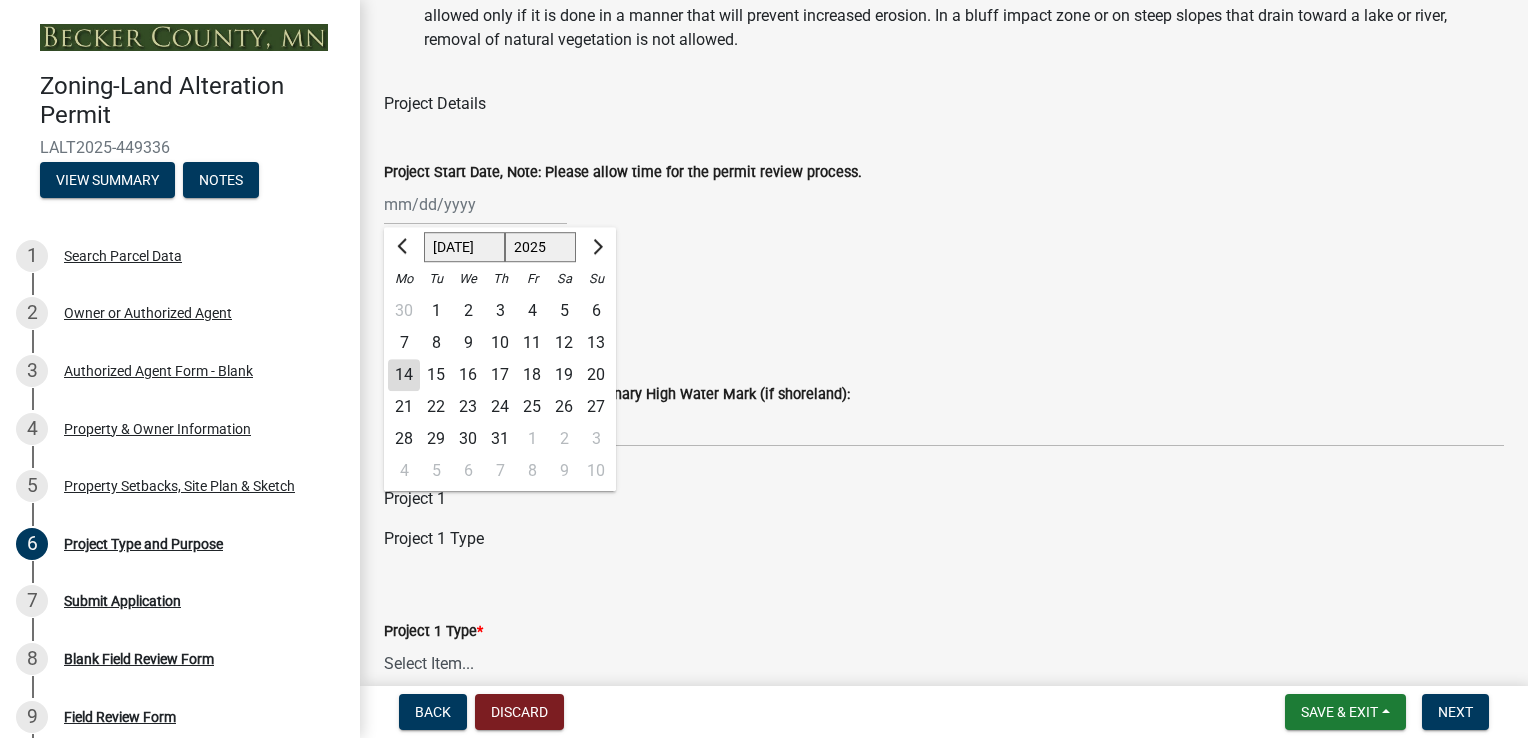 click on "[PERSON_NAME] Feb Mar Apr [PERSON_NAME][DATE] Oct Nov [DATE] 1526 1527 1528 1529 1530 1531 1532 1533 1534 1535 1536 1537 1538 1539 1540 1541 1542 1543 1544 1545 1546 1547 1548 1549 1550 1551 1552 1553 1554 1555 1556 1557 1558 1559 1560 1561 1562 1563 1564 1565 1566 1567 1568 1569 1570 1571 1572 1573 1574 1575 1576 1577 1578 1579 1580 1581 1582 1583 1584 1585 1586 1587 1588 1589 1590 1591 1592 1593 1594 1595 1596 1597 1598 1599 1600 1601 1602 1603 1604 1605 1606 1607 1608 1609 1610 1611 1612 1613 1614 1615 1616 1617 1618 1619 1620 1621 1622 1623 1624 1625 1626 1627 1628 1629 1630 1631 1632 1633 1634 1635 1636 1637 1638 1639 1640 1641 1642 1643 1644 1645 1646 1647 1648 1649 1650 1651 1652 1653 1654 1655 1656 1657 1658 1659 1660 1661 1662 1663 1664 1665 1666 1667 1668 1669 1670 1671 1672 1673 1674 1675 1676 1677 1678 1679 1680 1681 1682 1683 1684 1685 1686 1687 1688 1689 1690 1691 1692 1693 1694 1695 1696 1697 1698 1699 1700 1701 1702 1703 1704 1705 1706 1707 1708 1709 1710 1711 1712 1713 1714 1715 1716 1717 1718 1719 1" 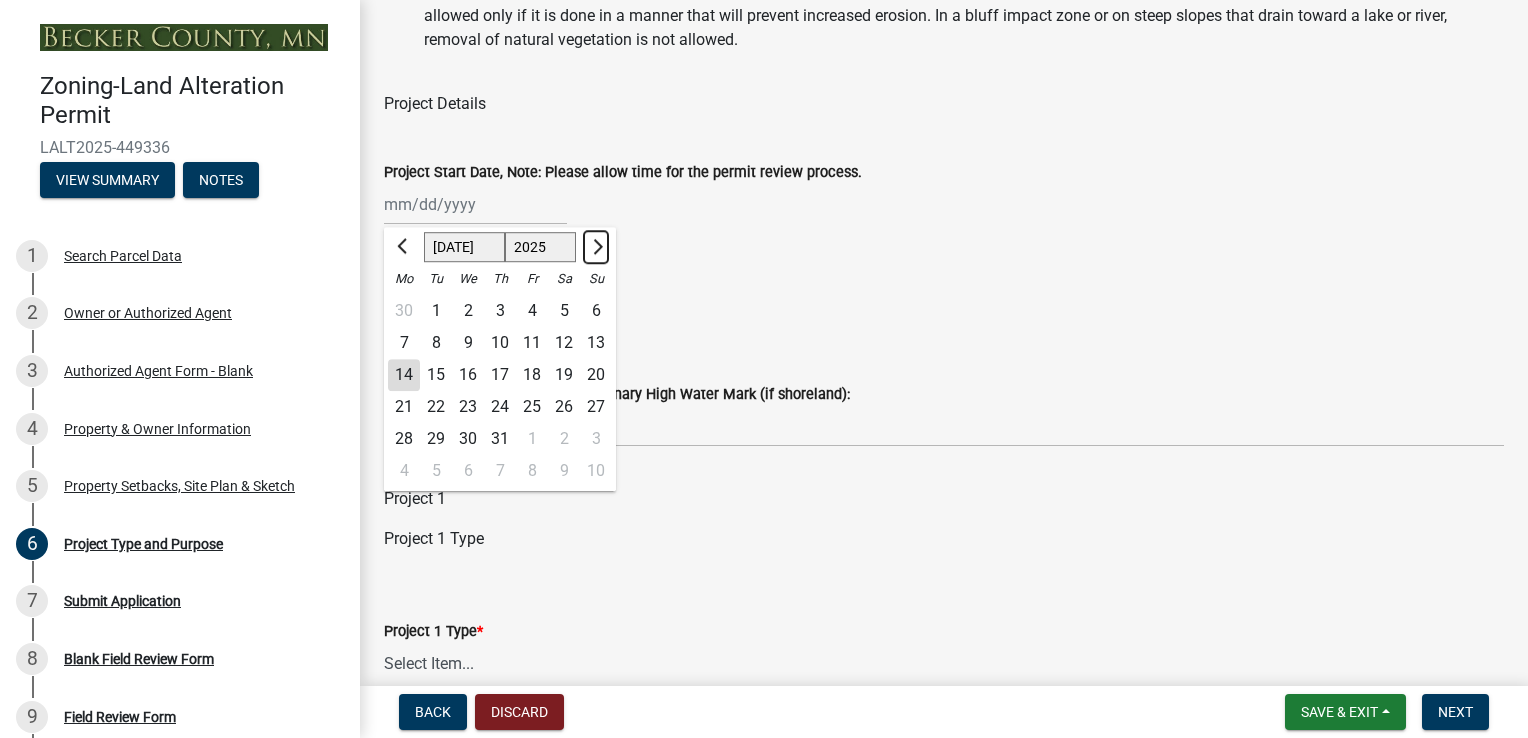 click 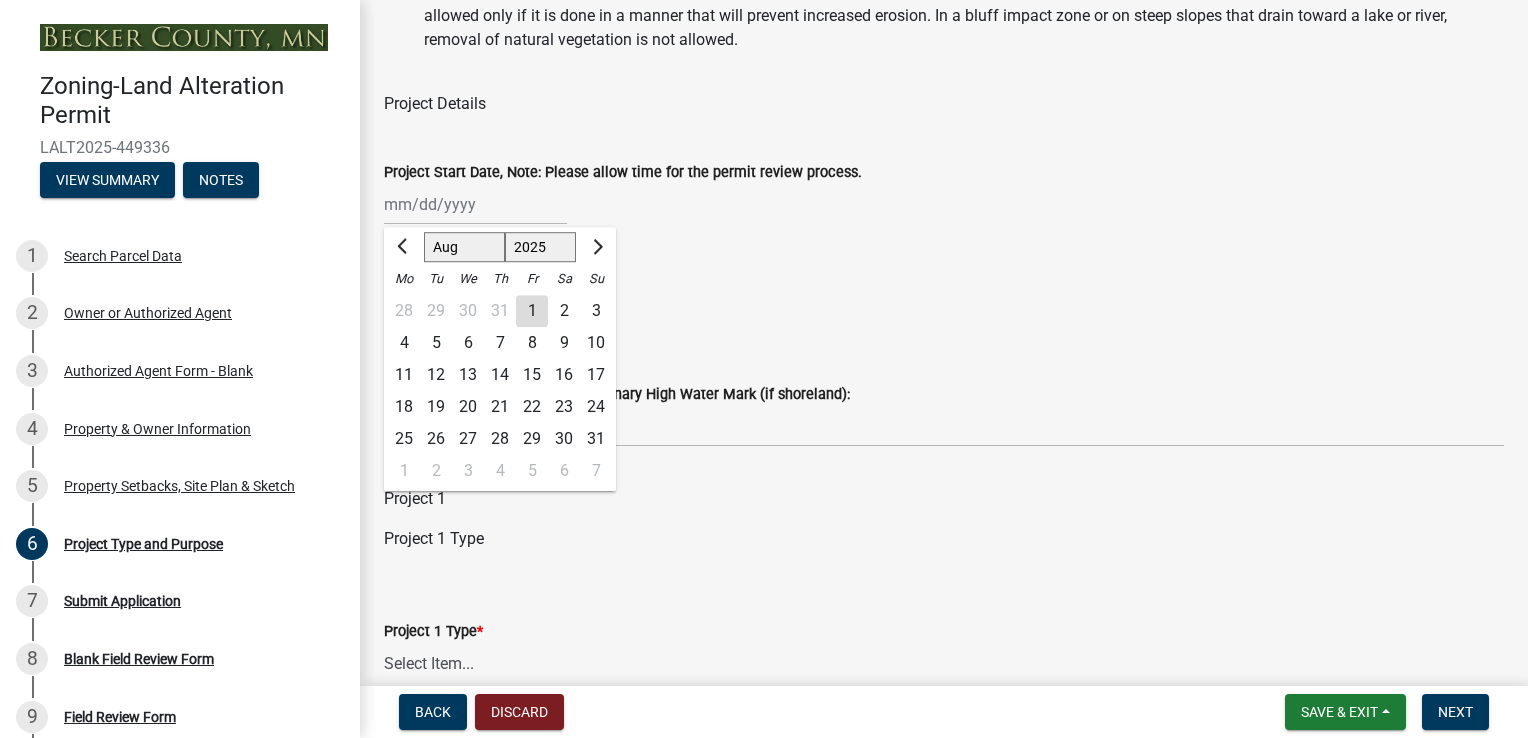 click on "19" 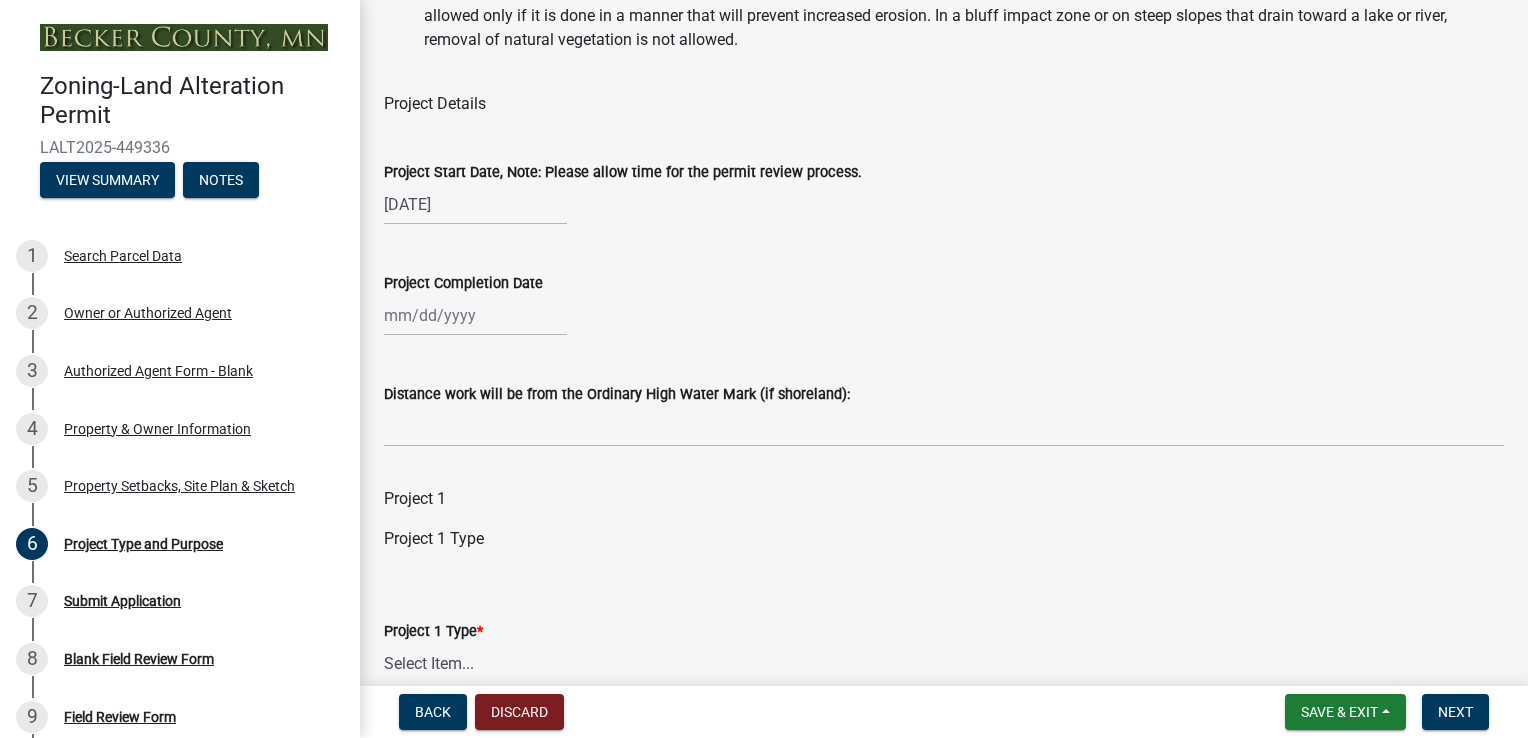 click 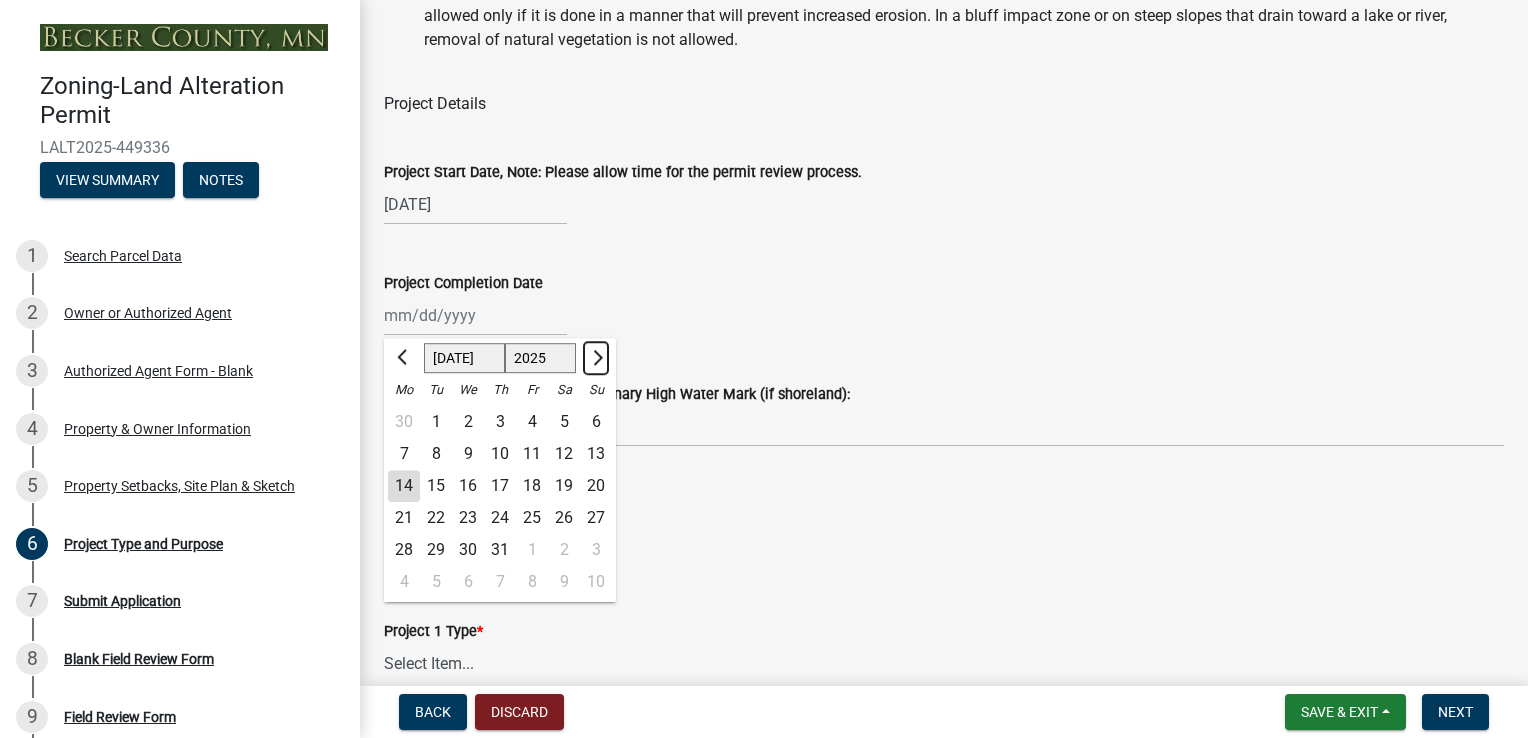 drag, startPoint x: 598, startPoint y: 352, endPoint x: 574, endPoint y: 375, distance: 33.24154 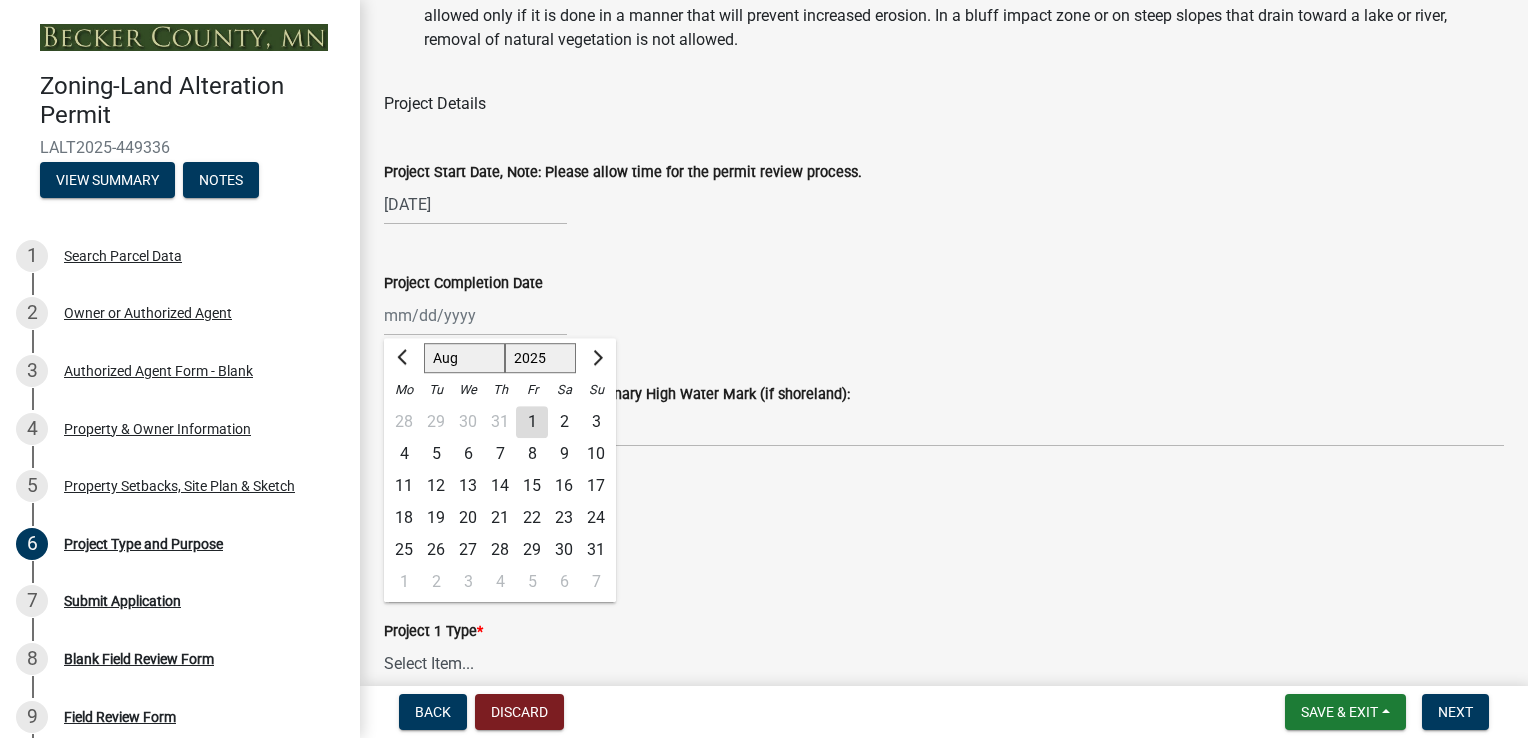 click on "23" 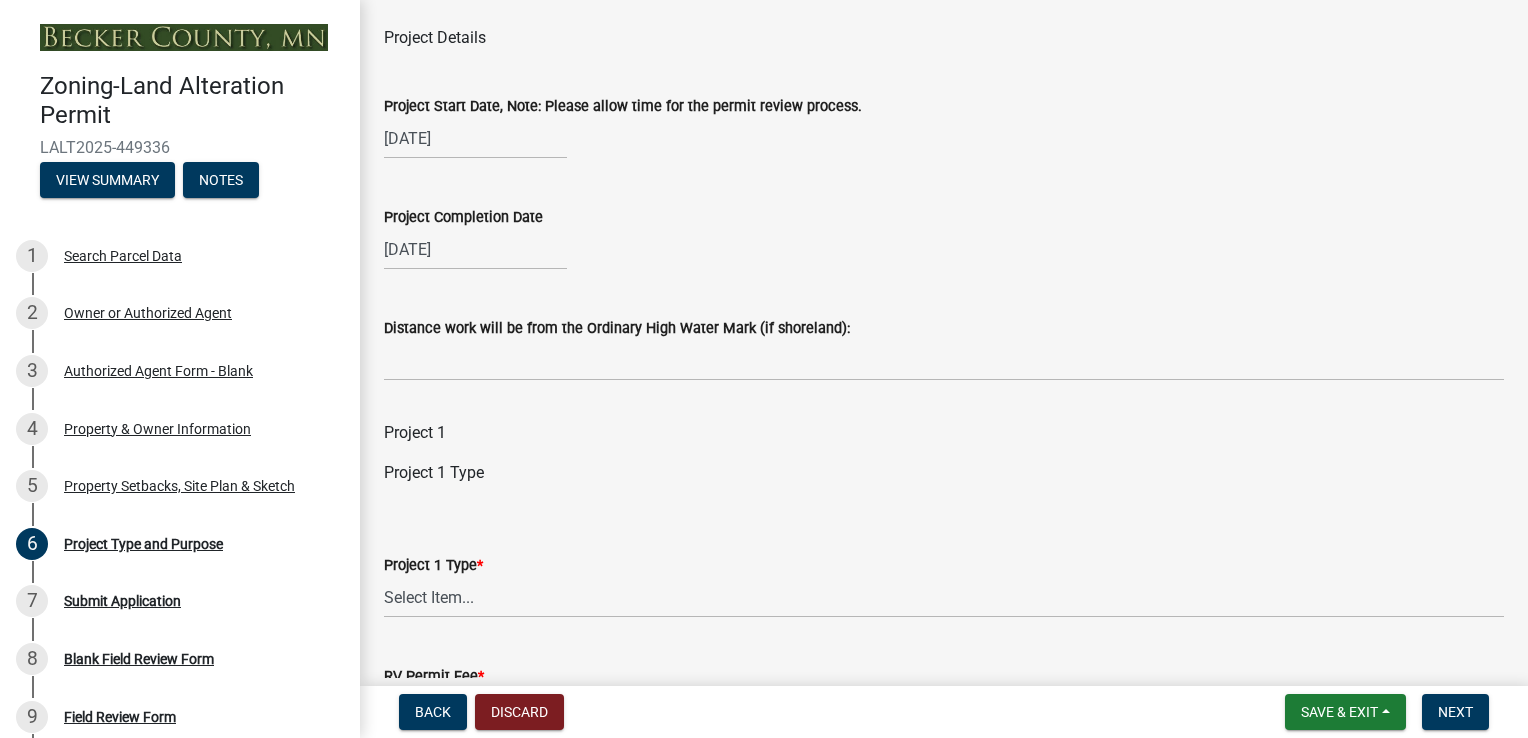 scroll, scrollTop: 800, scrollLeft: 0, axis: vertical 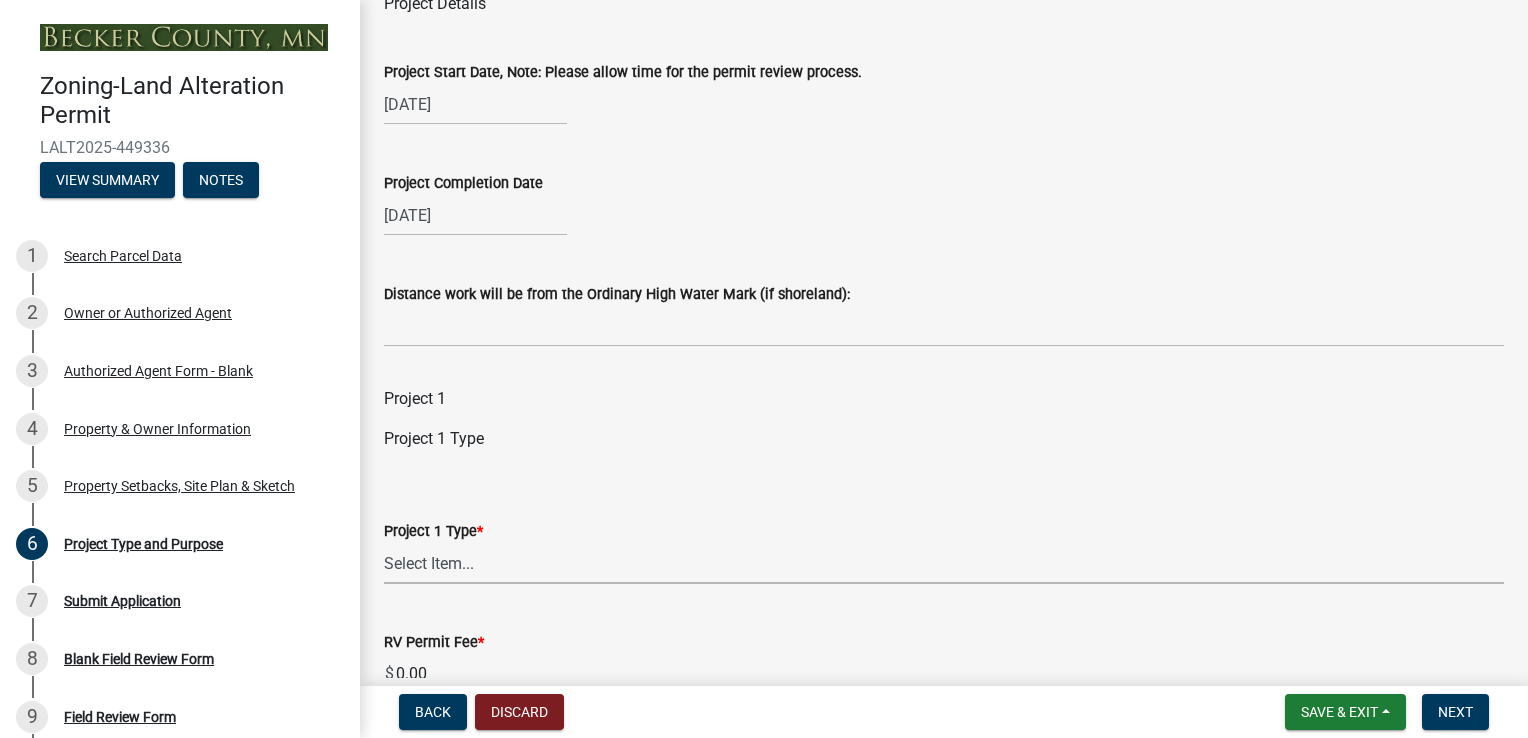 click on "Select Item...   Beach Sand Blanket (installation, repair, or replacement)   Fill Only   Grading Only   Grade and Fill   Retaining Wall (Requires an Approved Conditional Use Permit - Must submit CUP application along with land alteration application)   Rip Rap   Vegetation Removal   Other (Please explain next)" at bounding box center [944, 563] 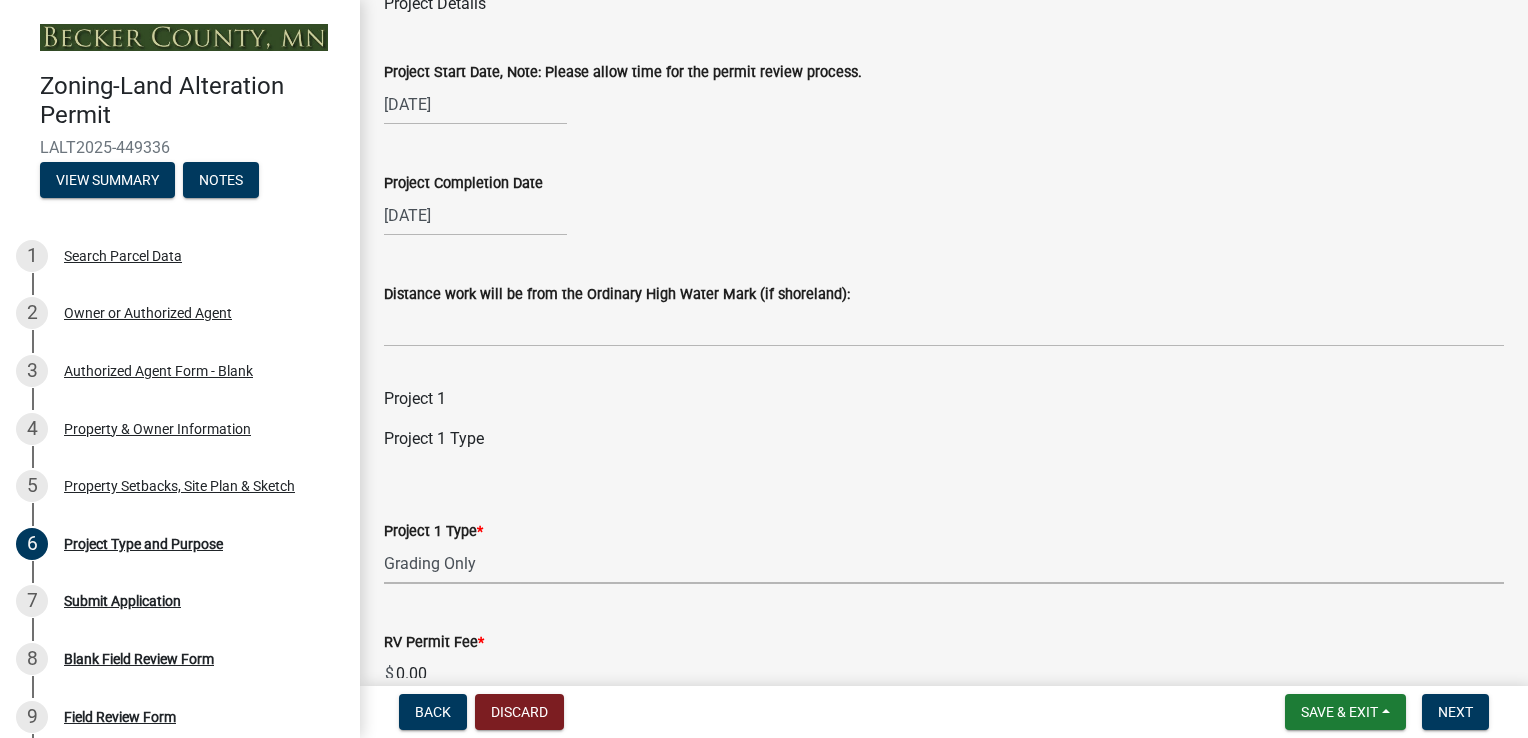 click on "Select Item...   Beach Sand Blanket (installation, repair, or replacement)   Fill Only   Grading Only   Grade and Fill   Retaining Wall (Requires an Approved Conditional Use Permit - Must submit CUP application along with land alteration application)   Rip Rap   Vegetation Removal   Other (Please explain next)" at bounding box center (944, 563) 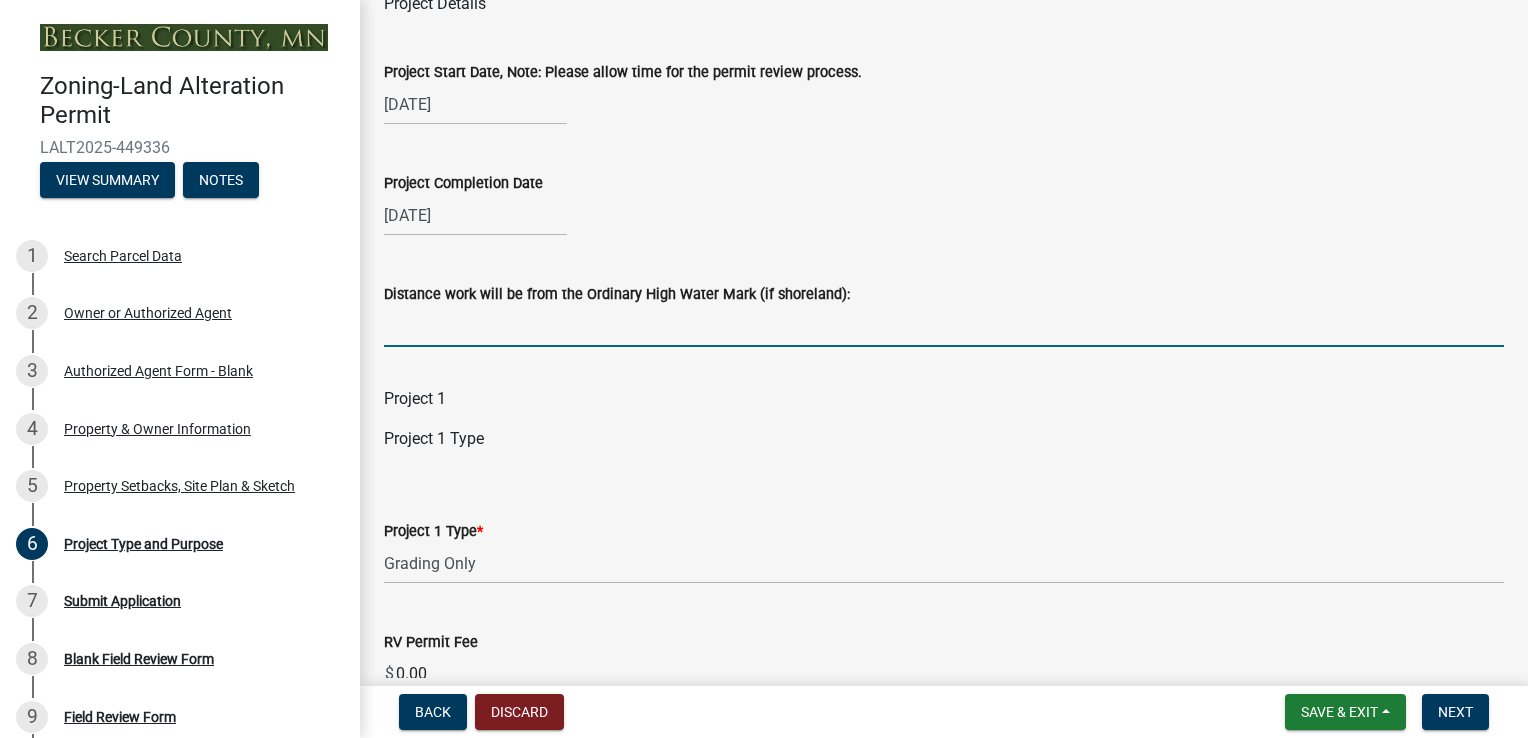 click on "Distance work will be from the Ordinary High Water Mark (if shoreland):" at bounding box center [944, 326] 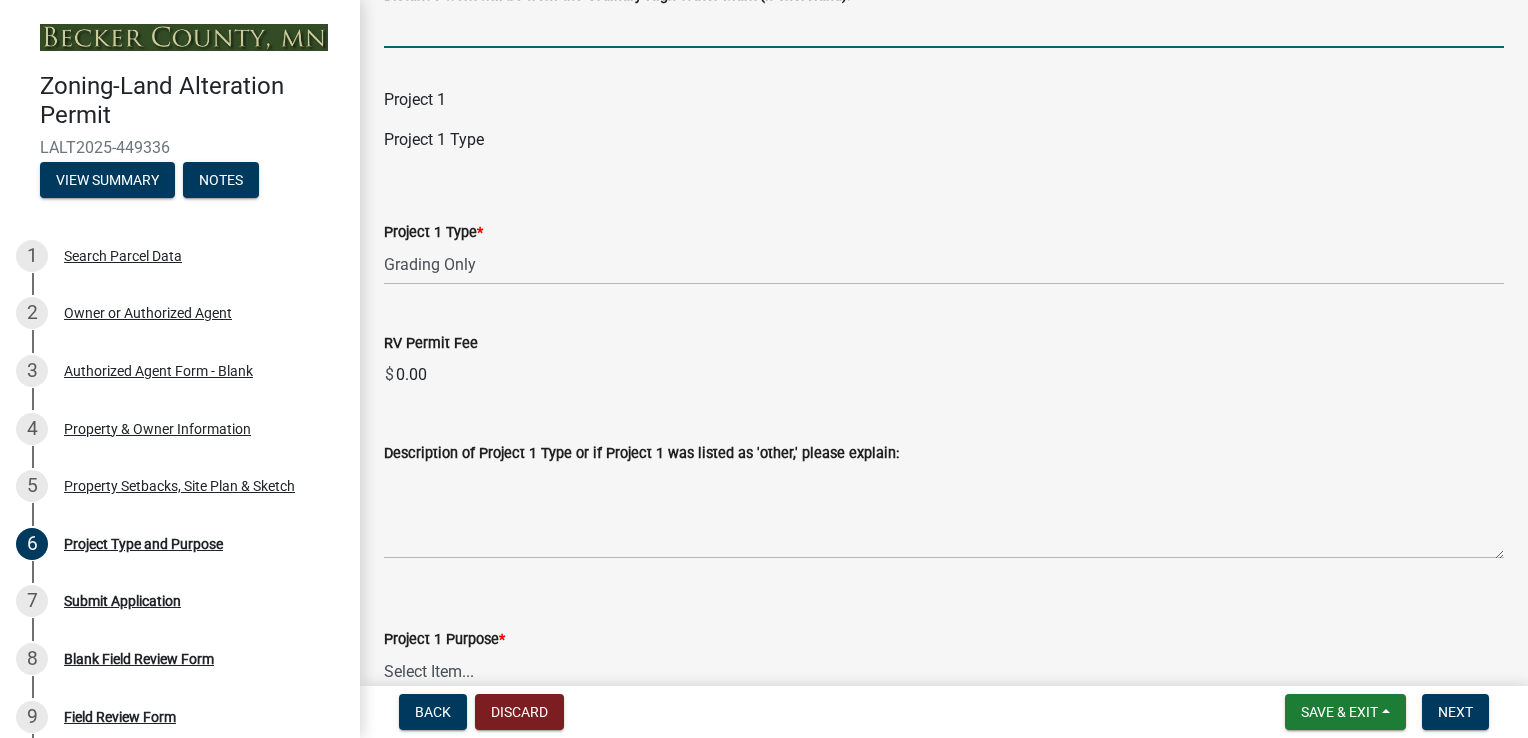 scroll, scrollTop: 1100, scrollLeft: 0, axis: vertical 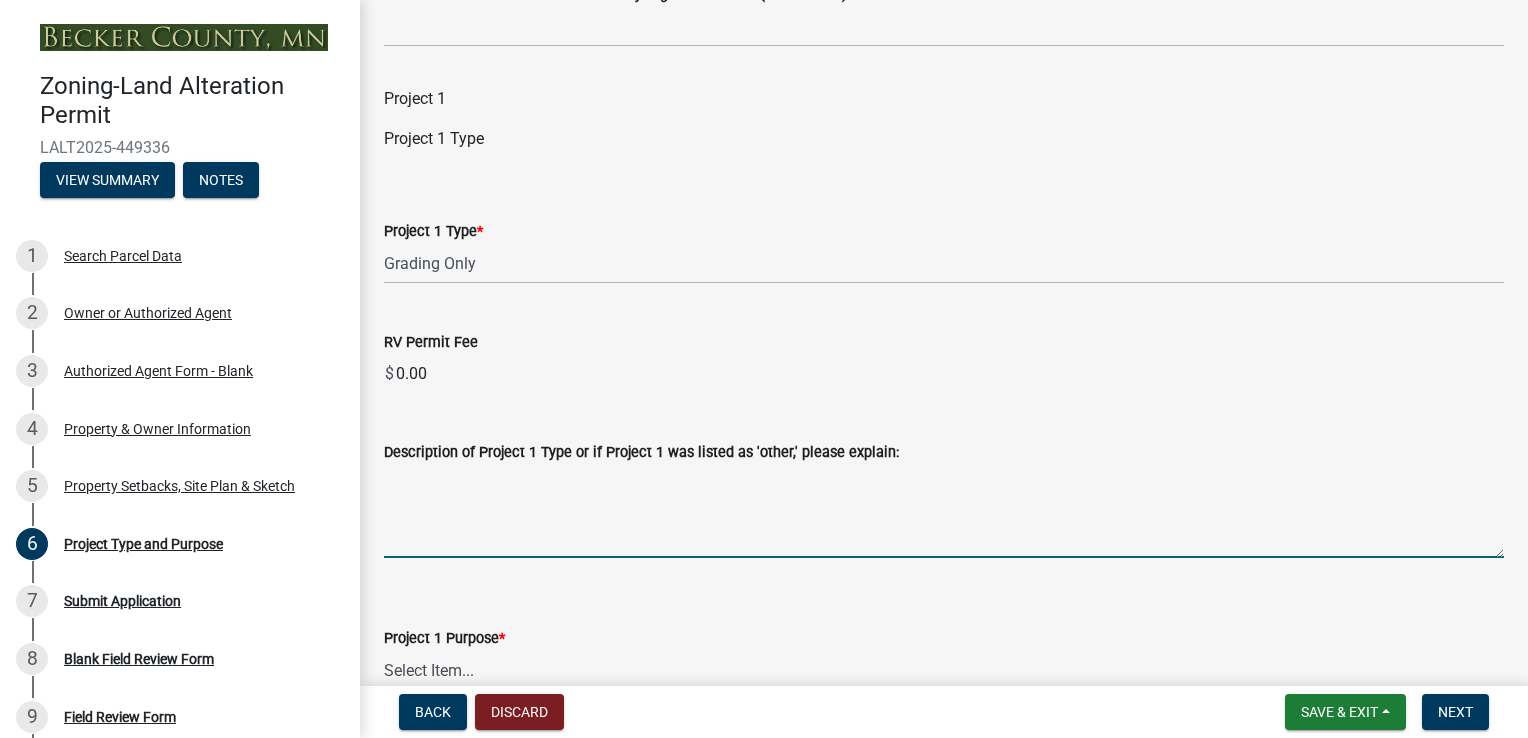 click on "Description of Project 1 Type or if Project 1 was listed as 'other,' please explain:" at bounding box center [944, 511] 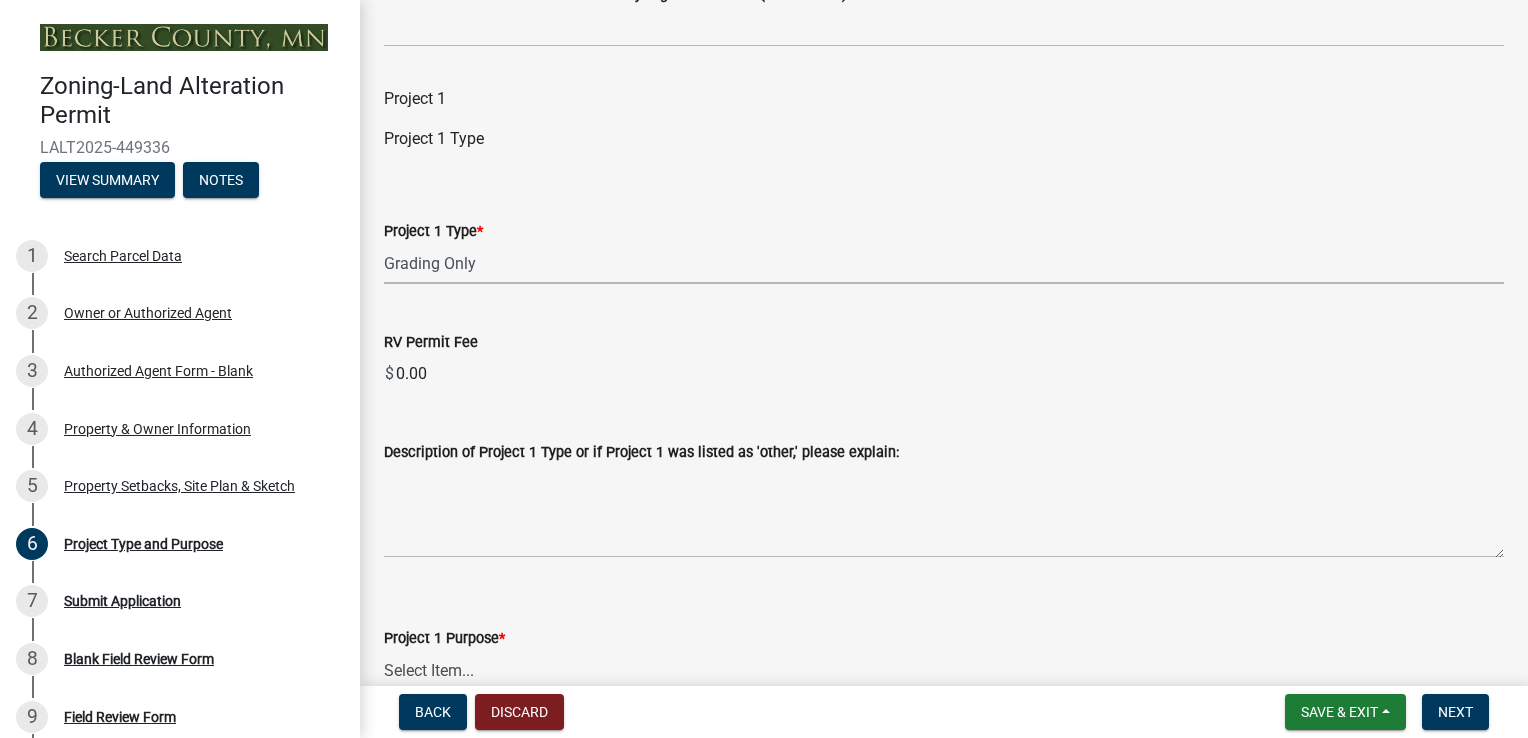 click on "Select Item...   Beach Sand Blanket (installation, repair, or replacement)   Fill Only   Grading Only   Grade and Fill   Retaining Wall (Requires an Approved Conditional Use Permit - Must submit CUP application along with land alteration application)   Rip Rap   Vegetation Removal   Other (Please explain next)" at bounding box center (944, 263) 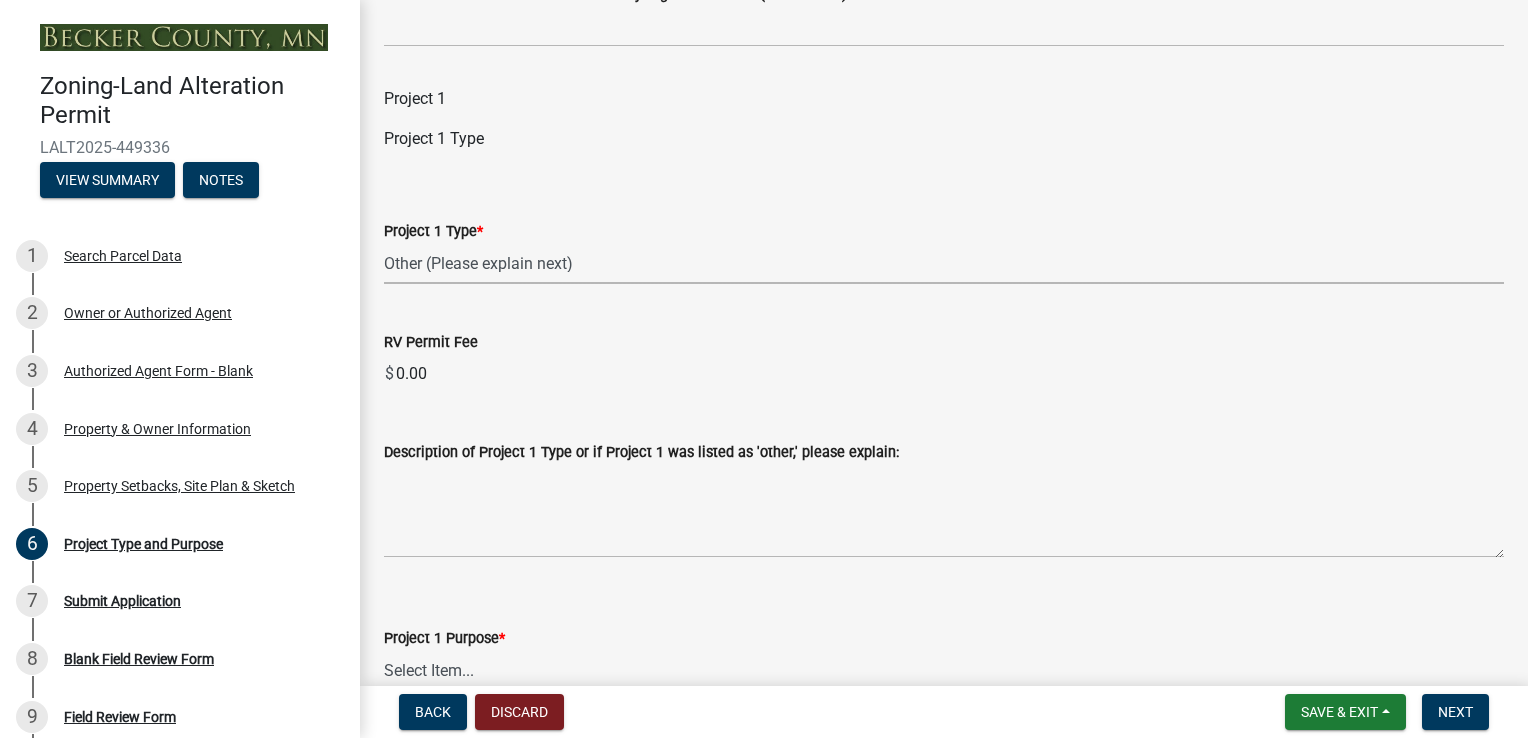 click on "Select Item...   Beach Sand Blanket (installation, repair, or replacement)   Fill Only   Grading Only   Grade and Fill   Retaining Wall (Requires an Approved Conditional Use Permit - Must submit CUP application along with land alteration application)   Rip Rap   Vegetation Removal   Other (Please explain next)" at bounding box center [944, 263] 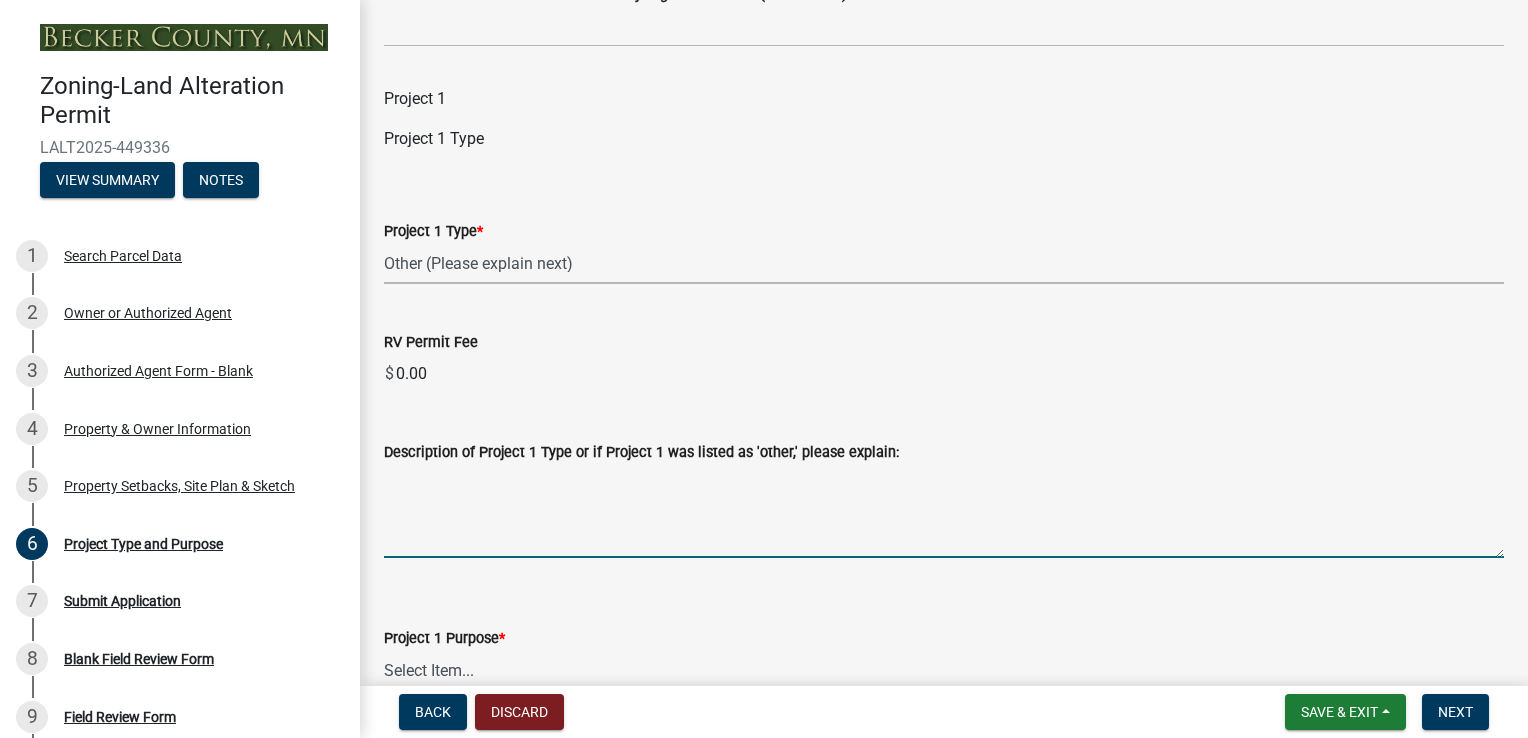click on "Description of Project 1 Type or if Project 1 was listed as 'other,' please explain:" at bounding box center [944, 511] 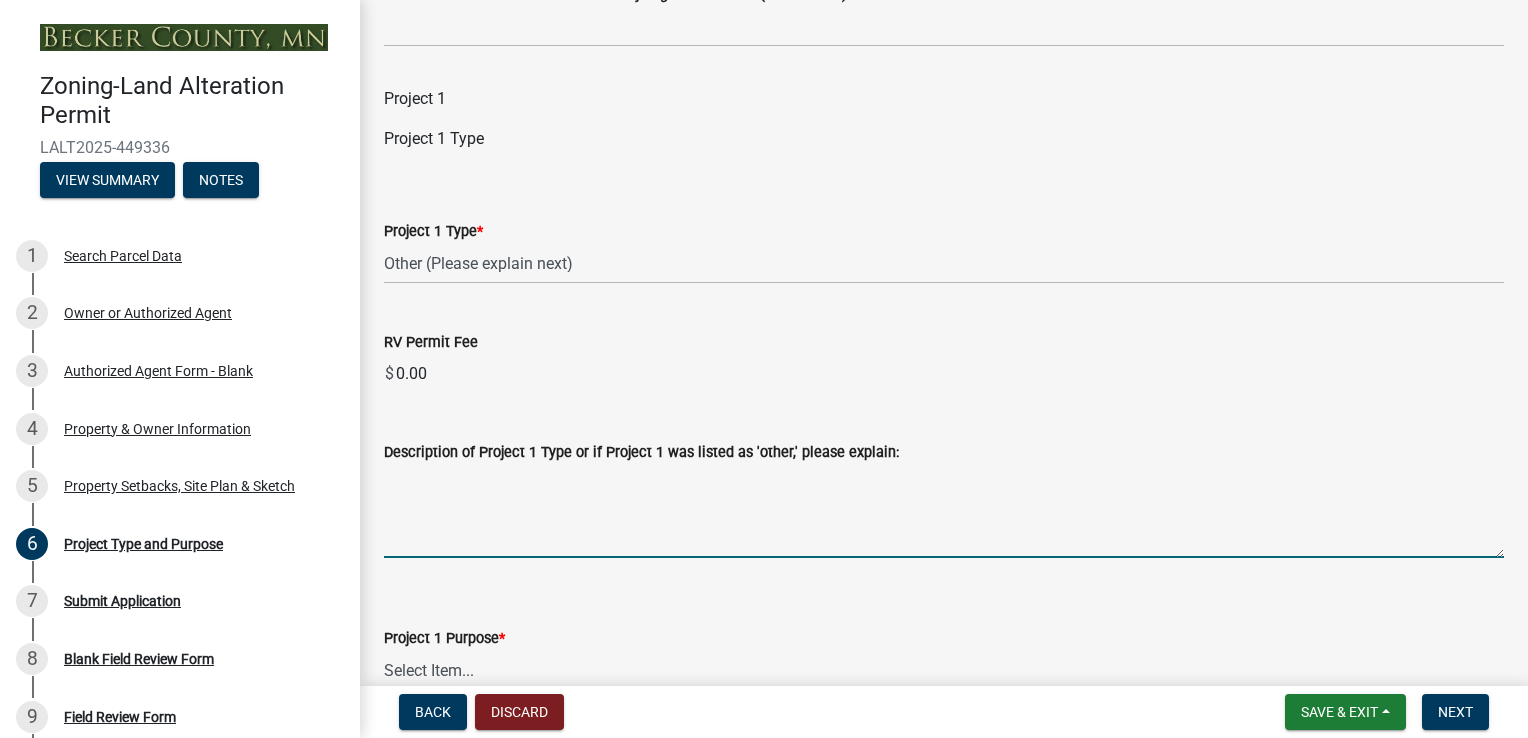 click on "Description of Project 1 Type or if Project 1 was listed as 'other,' please explain:" at bounding box center (944, 511) 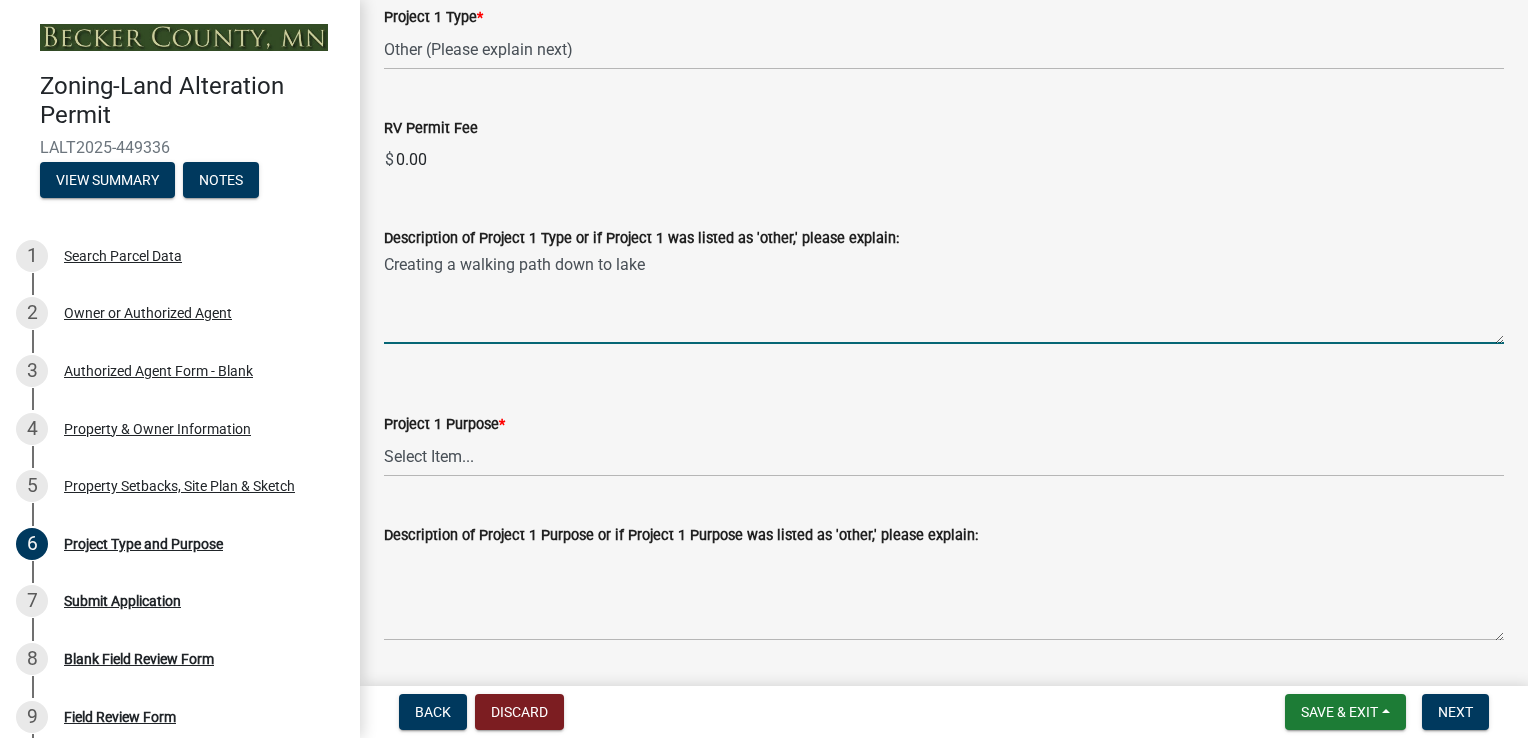 scroll, scrollTop: 1400, scrollLeft: 0, axis: vertical 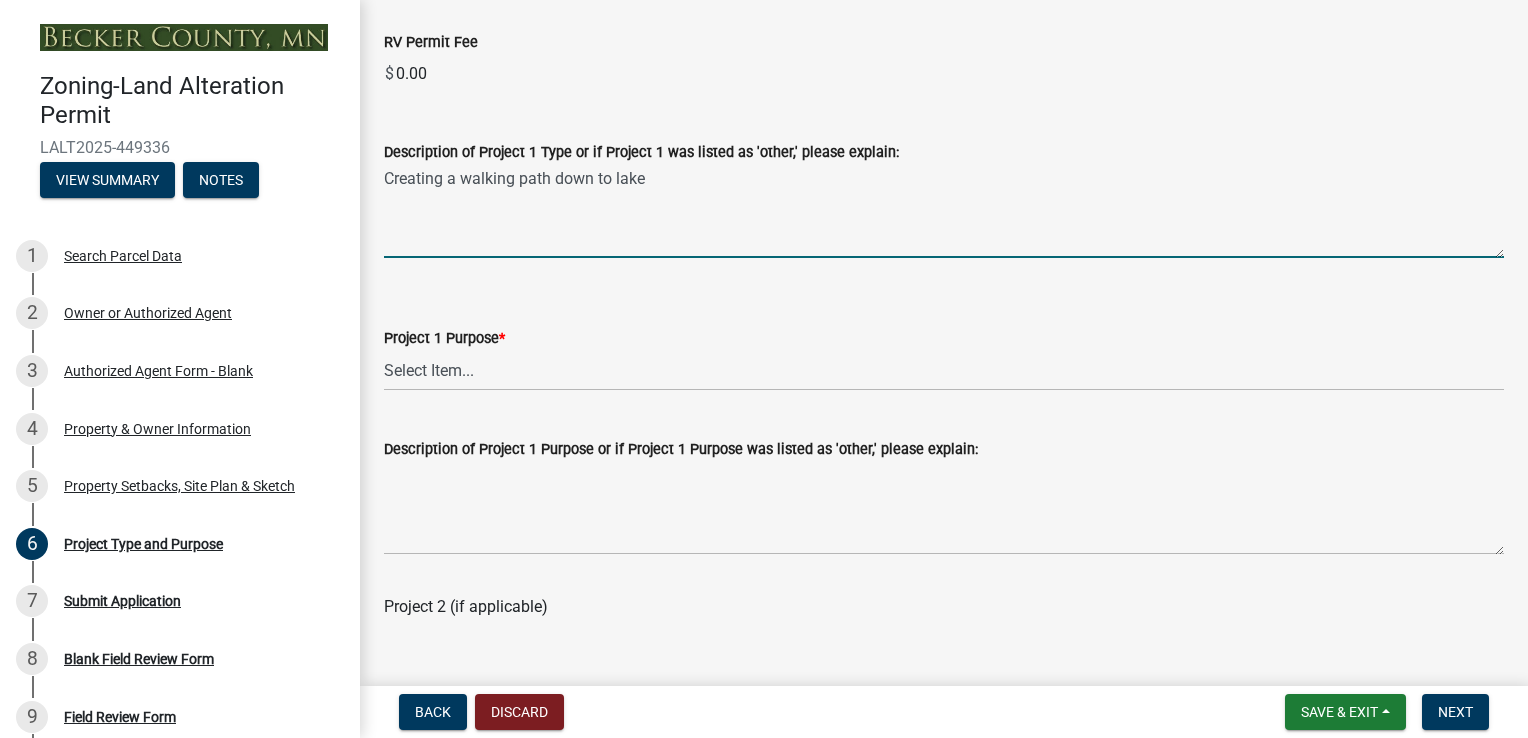 type on "Creating a walking path down to lake" 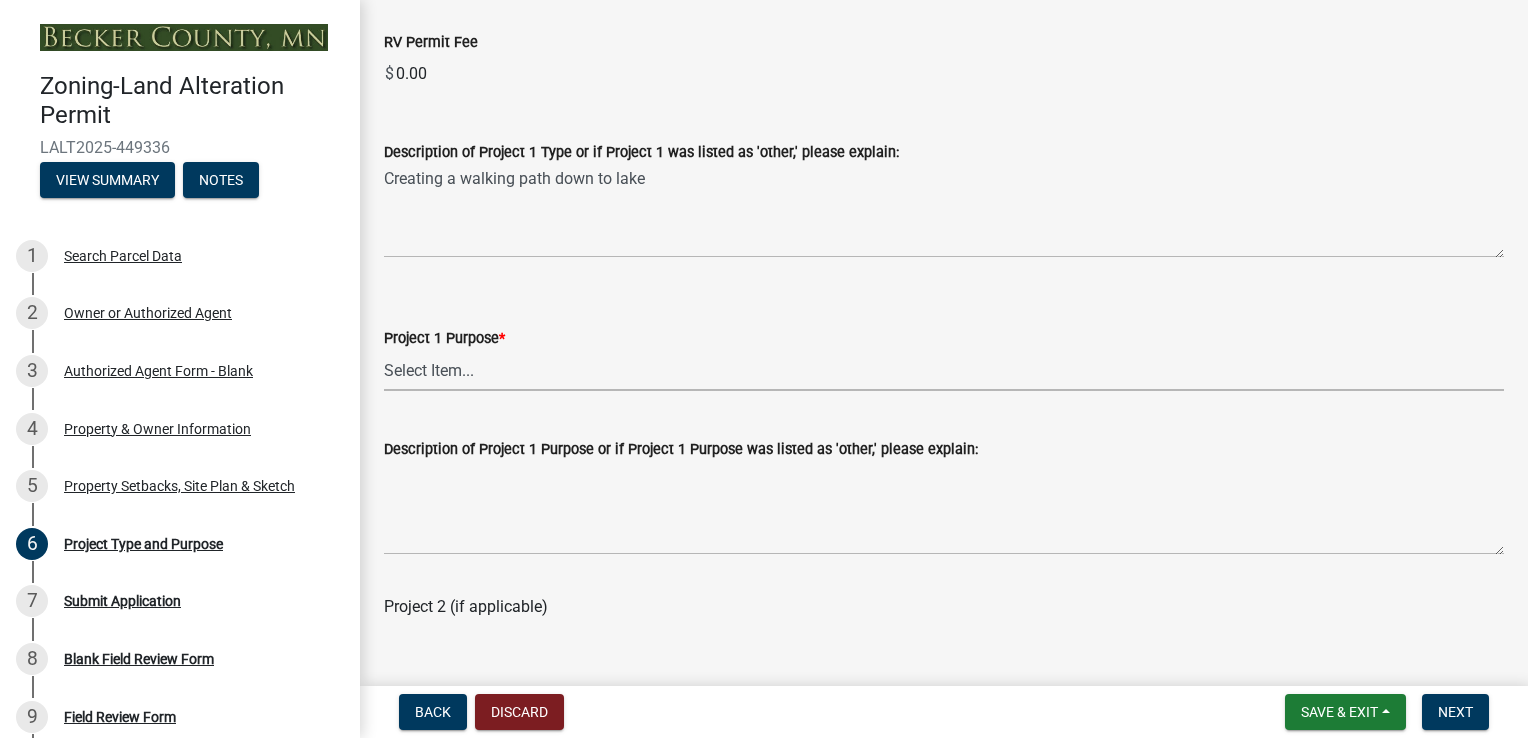 click on "Select Item...   Beach Sand Blanket   Clear Land   Driveway or  Road   Elevate Building Site   Improve Lawn   Rip Rap   Other (Please specify next)" at bounding box center [944, 370] 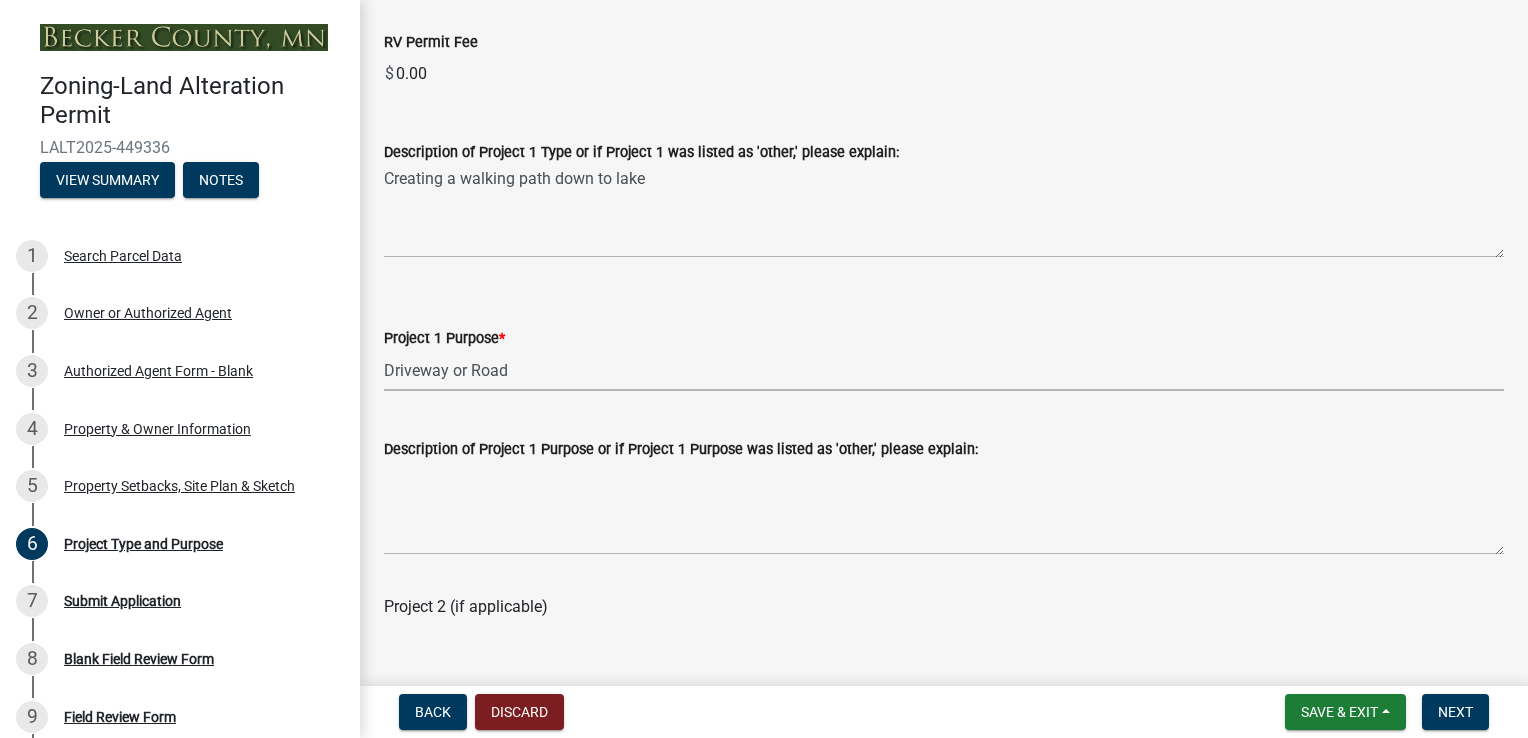 click on "Select Item...   Beach Sand Blanket   Clear Land   Driveway or  Road   Elevate Building Site   Improve Lawn   Rip Rap   Other (Please specify next)" at bounding box center [944, 370] 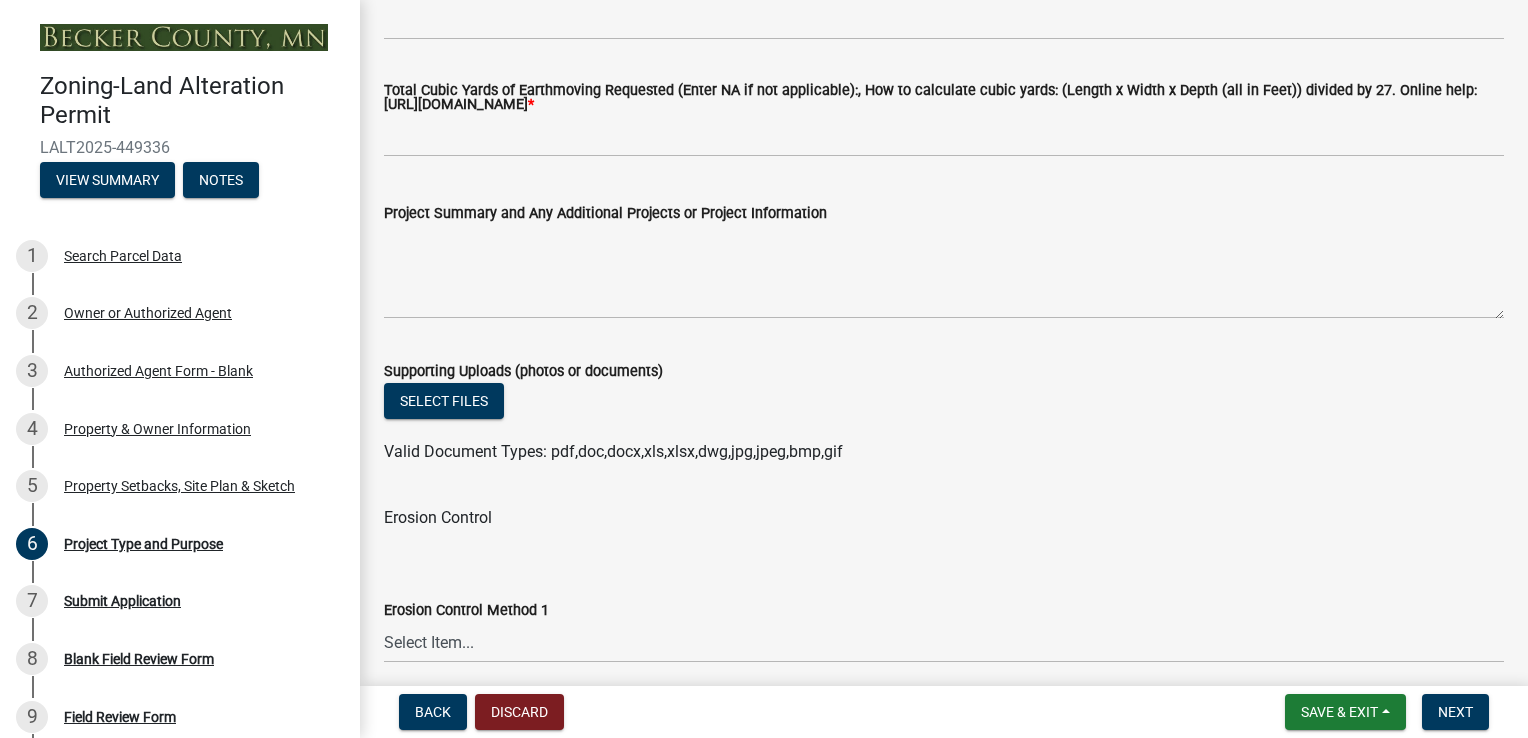 scroll, scrollTop: 3000, scrollLeft: 0, axis: vertical 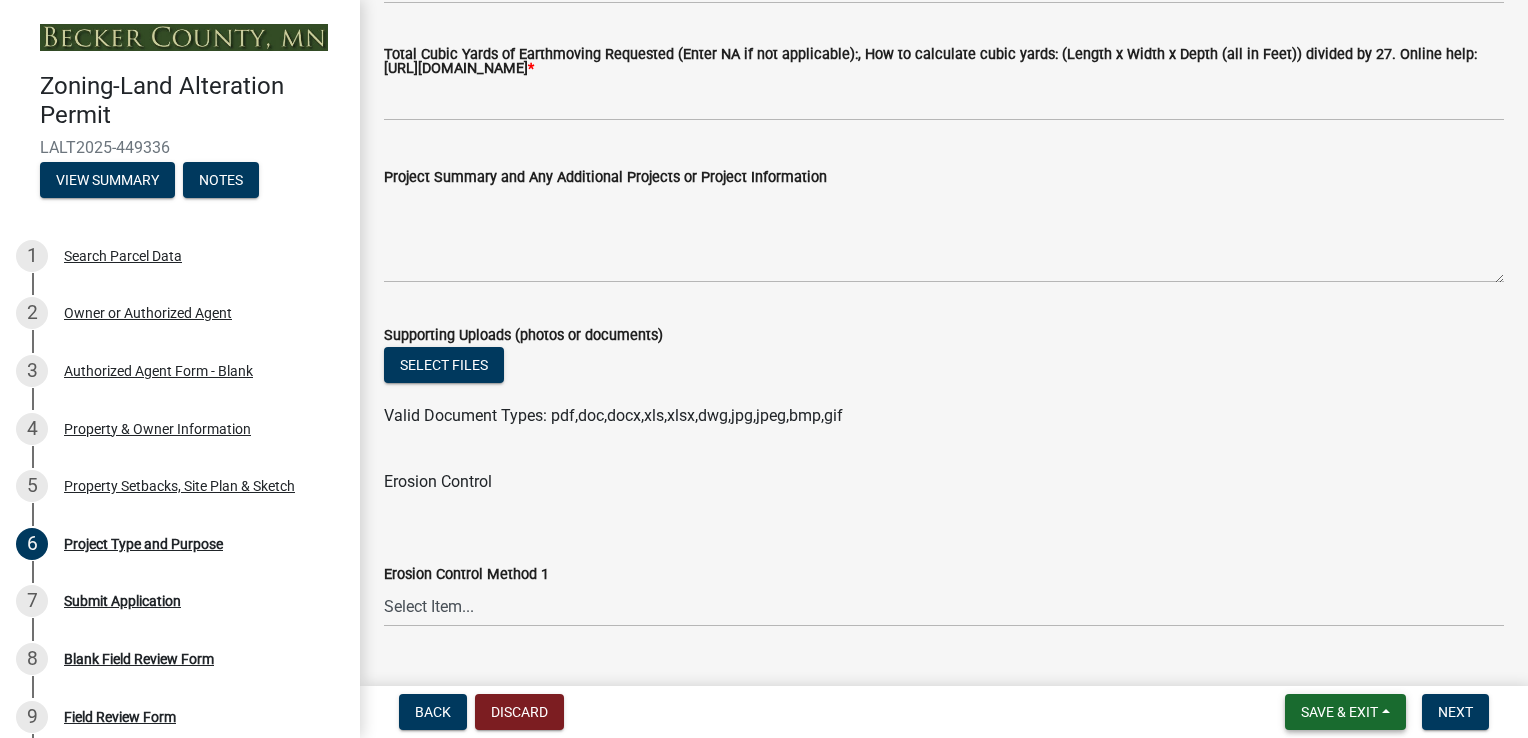click on "Save & Exit" at bounding box center [1345, 712] 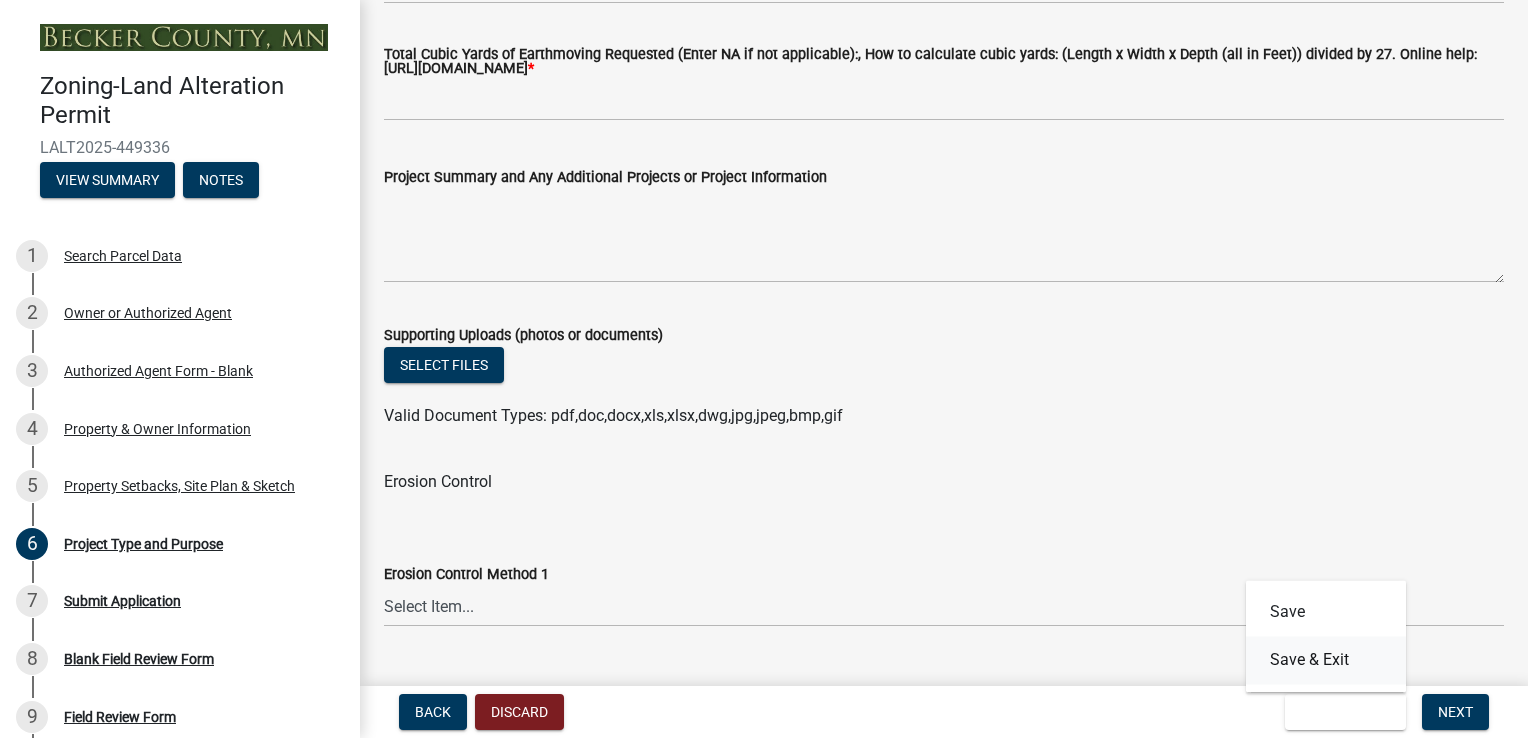 click on "Save & Exit" at bounding box center [1326, 660] 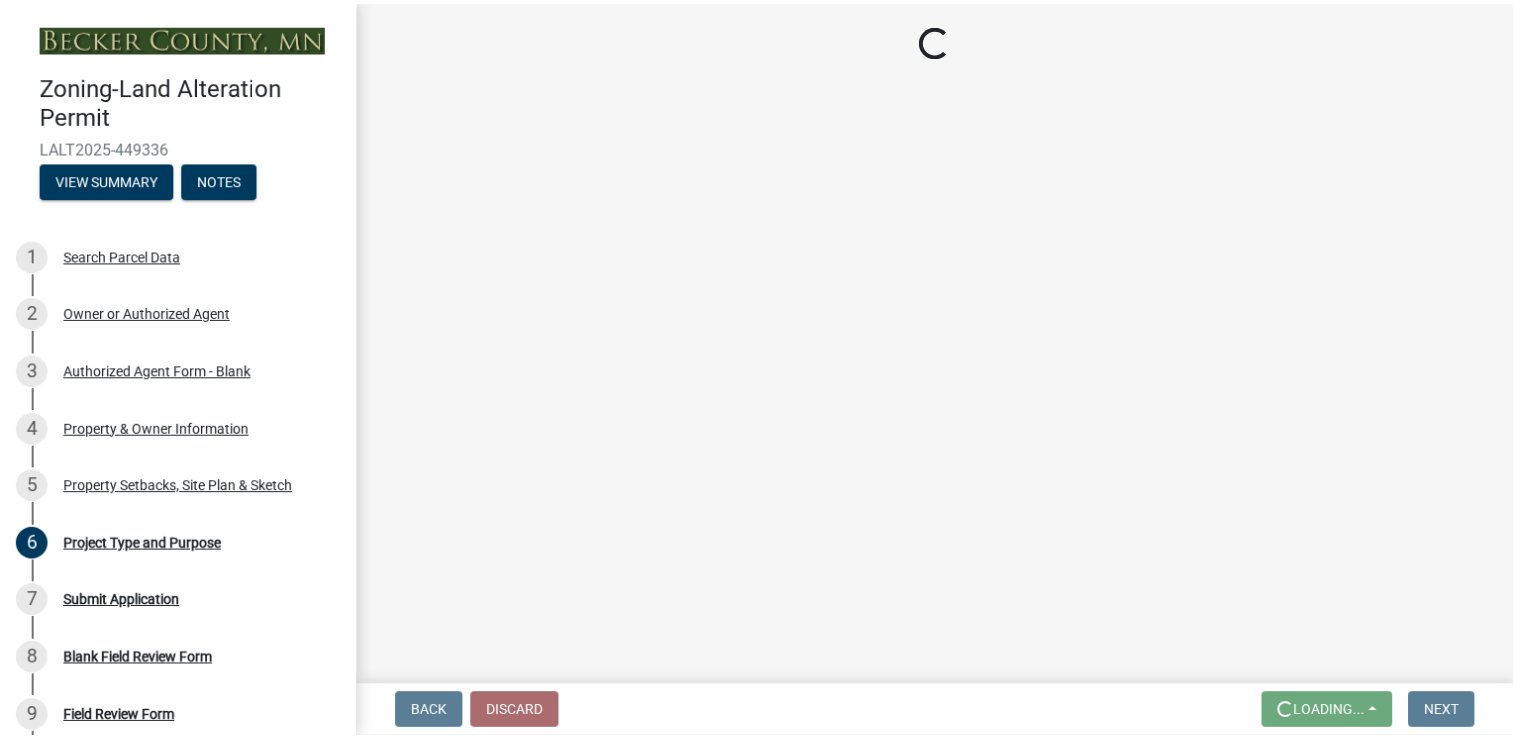 scroll, scrollTop: 0, scrollLeft: 0, axis: both 